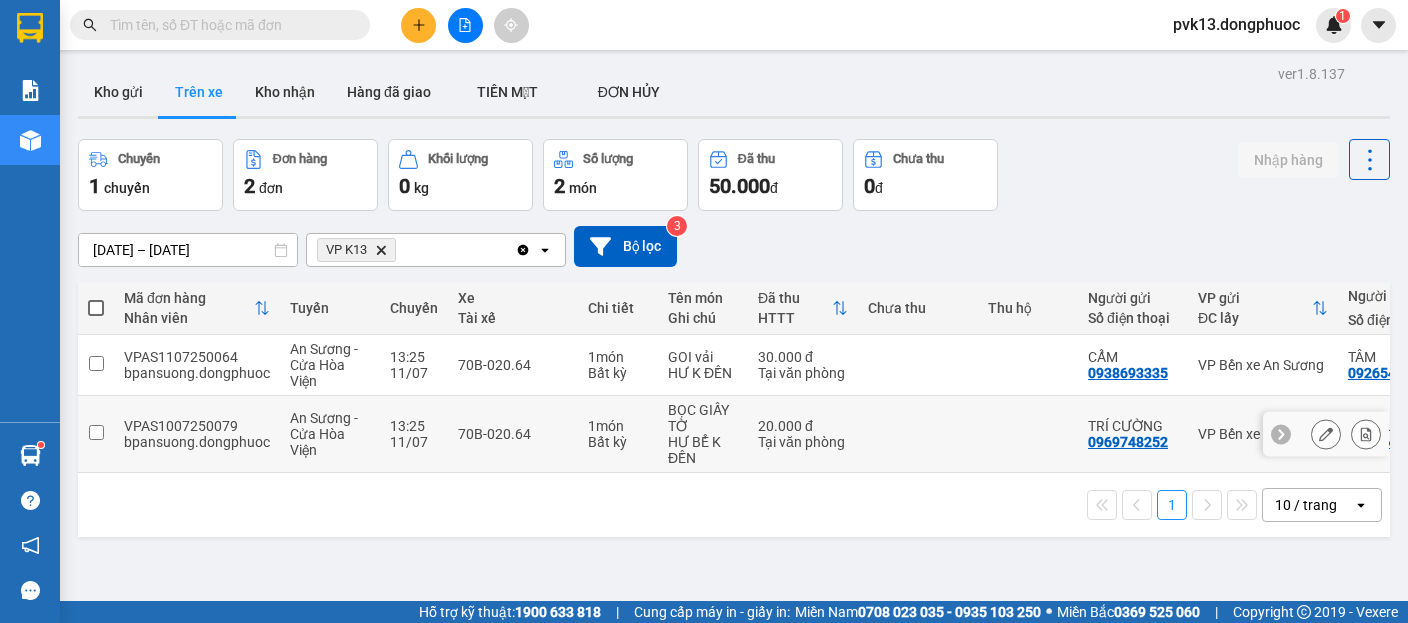 scroll, scrollTop: 0, scrollLeft: 0, axis: both 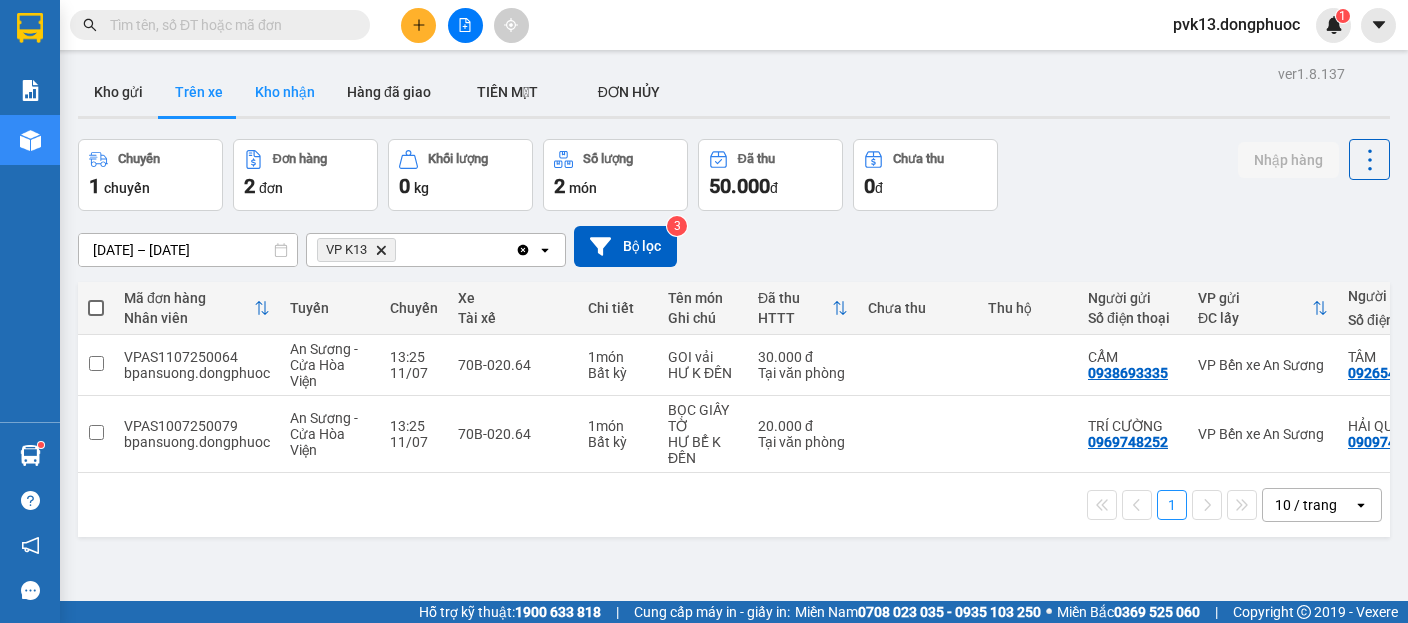 click on "Kho nhận" at bounding box center (285, 92) 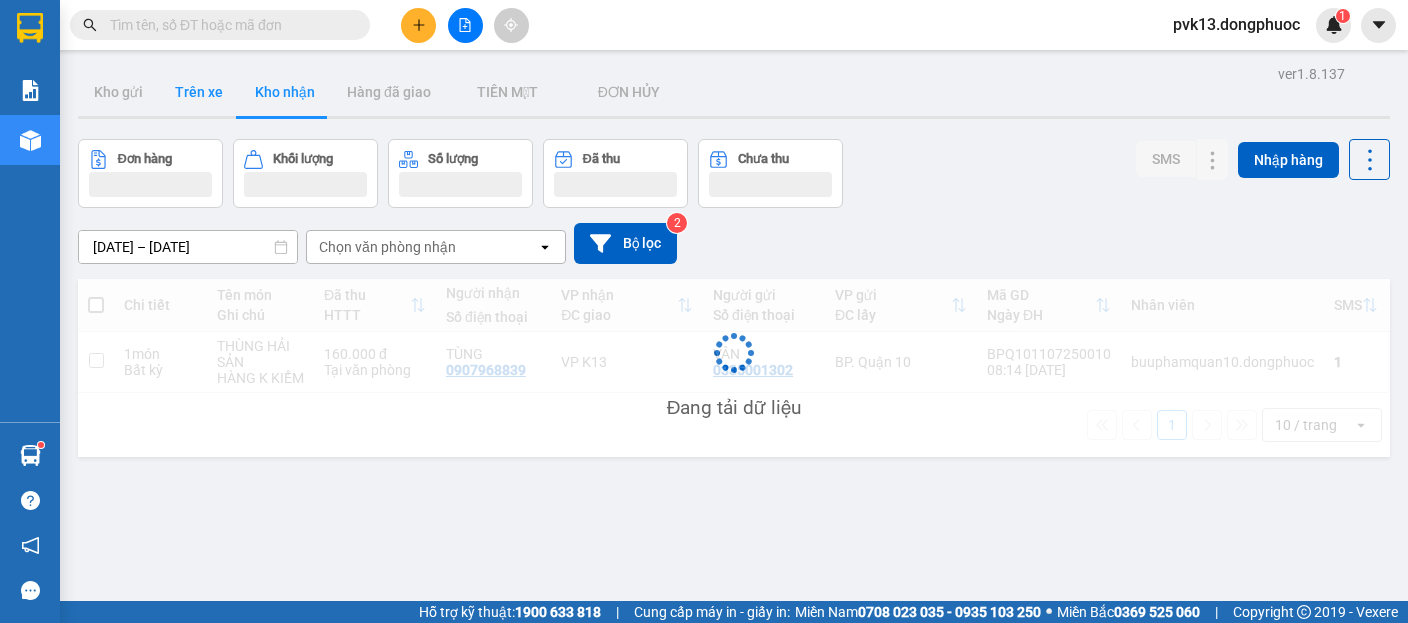click on "Trên xe" at bounding box center [199, 92] 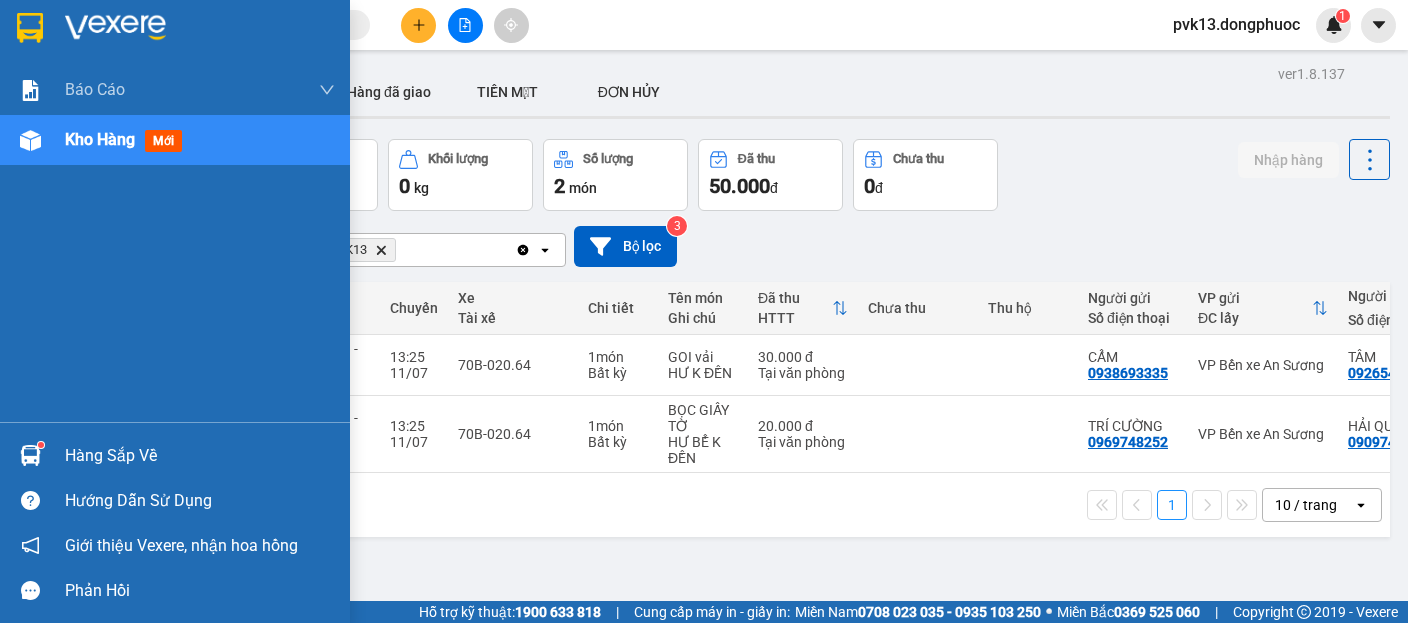 click on "Hàng sắp về" at bounding box center [175, 455] 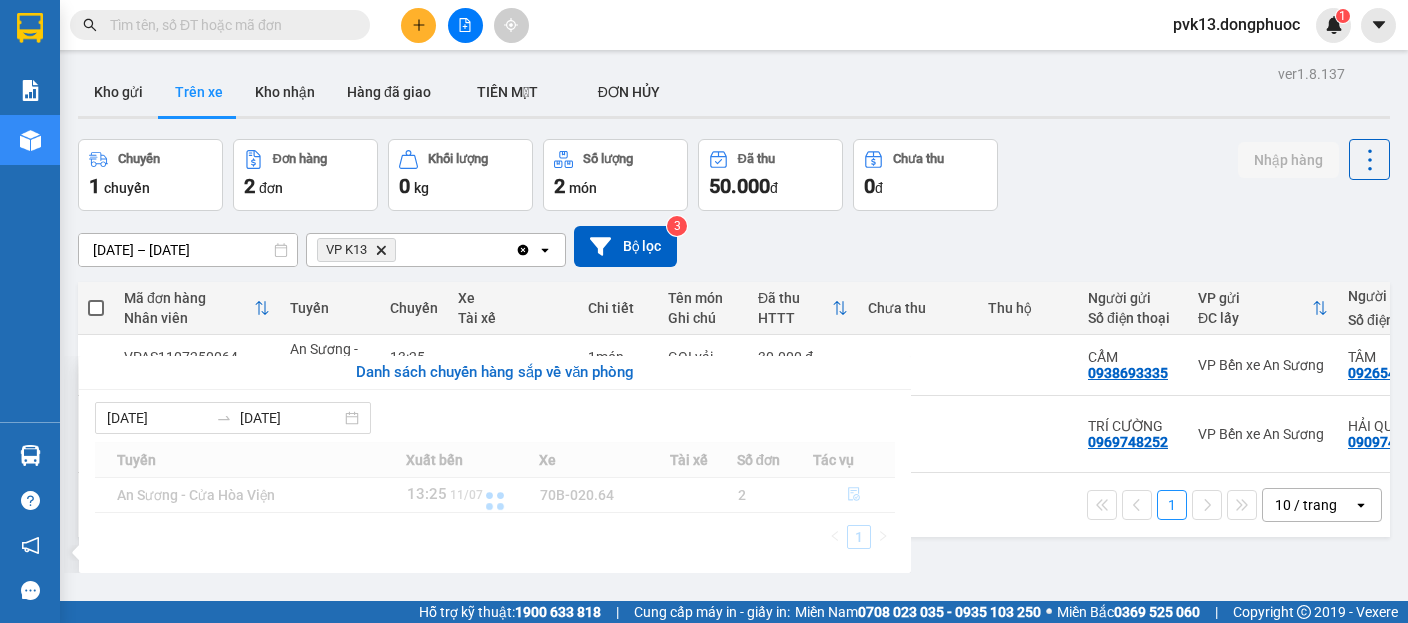 click on "Kết quả tìm kiếm ( 1 )  Bộ lọc  Mã ĐH Trạng thái Món hàng Tổng cước Chưa cước Nhãn Người gửi VP Gửi Người nhận VP Nhận VPAS1107250038 10:01 [DATE] Trên xe   70B-023.15 11:00  [DATE] 1 BAO GẤU + THÙNG DẦU GỘI SL:  2 100.000 0792525674 TRIẾT VP Bến xe An Sương 0985226533 TÂM  Hòa Thành 1 pvk13.dongphuoc 1     Báo cáo Mẫu 1: Báo cáo dòng tiền  Mẫu 1: Báo cáo dòng tiền theo nhân viên Mẫu 1: Báo cáo dòng tiền theo nhân viên (VP) Mẫu 2: Doanh số tạo đơn theo Văn phòng, nhân viên - Trạm     Kho hàng mới Hàng sắp về Hướng dẫn sử dụng Giới thiệu Vexere, nhận hoa hồng Phản hồi Phần mềm hỗ trợ bạn tốt chứ? ver  1.8.137 Kho gửi Trên xe Kho nhận Hàng đã giao TIỀN MẶT  ĐƠN HỦY Chuyến 1 chuyến Đơn hàng 2 đơn Khối lượng 0 kg Số lượng 2 món Đã thu 50.000  đ Chưa thu 0  đ Nhập hàng [DATE] – [DATE] VP K13 Delete Clear all open 3" at bounding box center [704, 311] 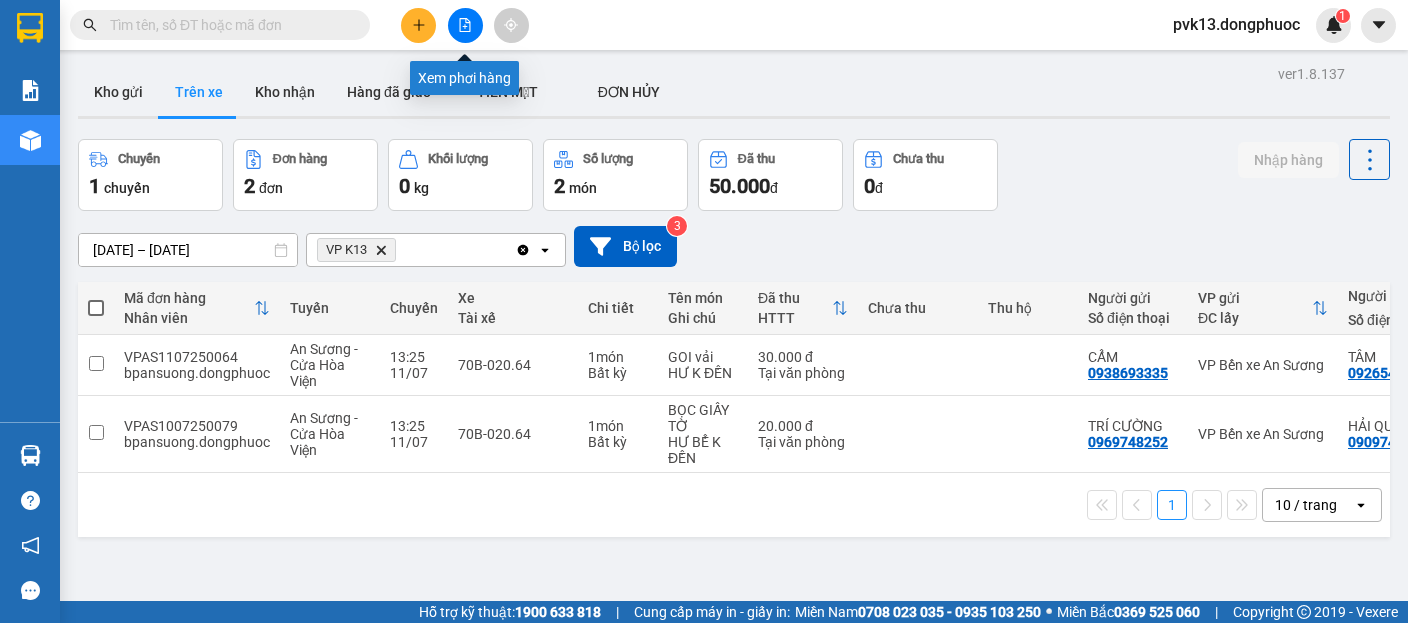 click 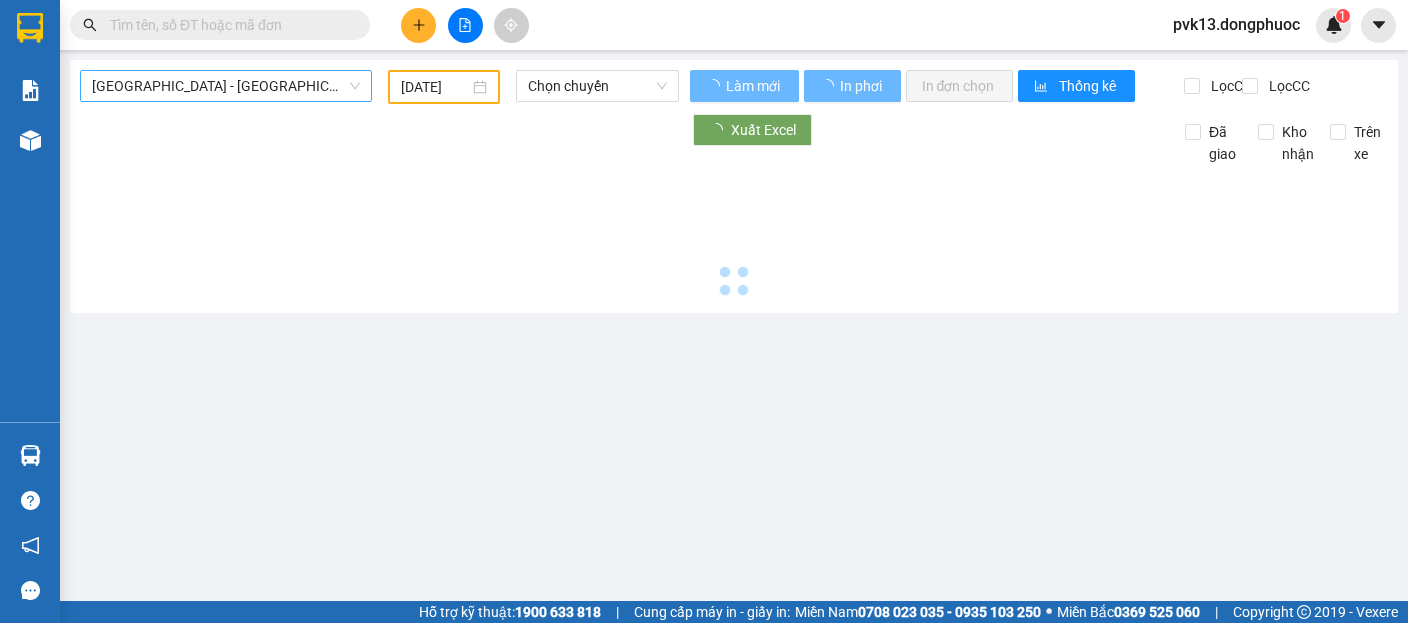 click on "[GEOGRAPHIC_DATA] - [GEOGRAPHIC_DATA] (vip)" at bounding box center [226, 86] 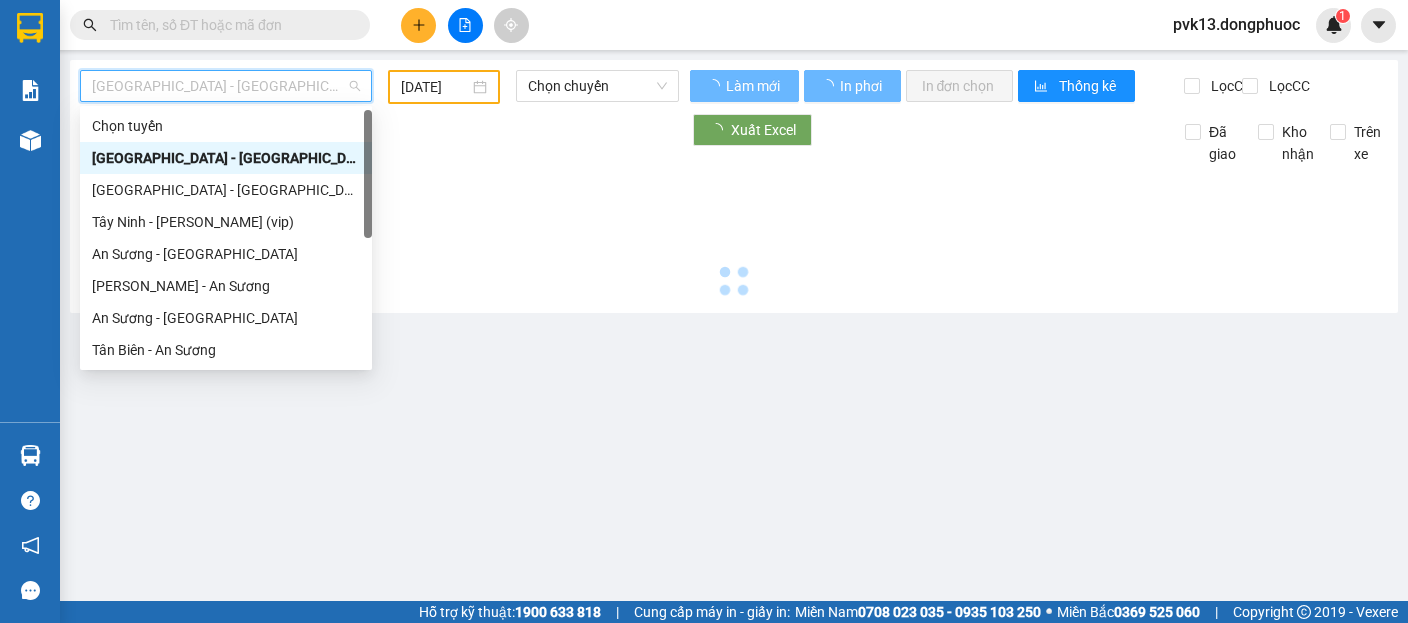 type on "[DATE]" 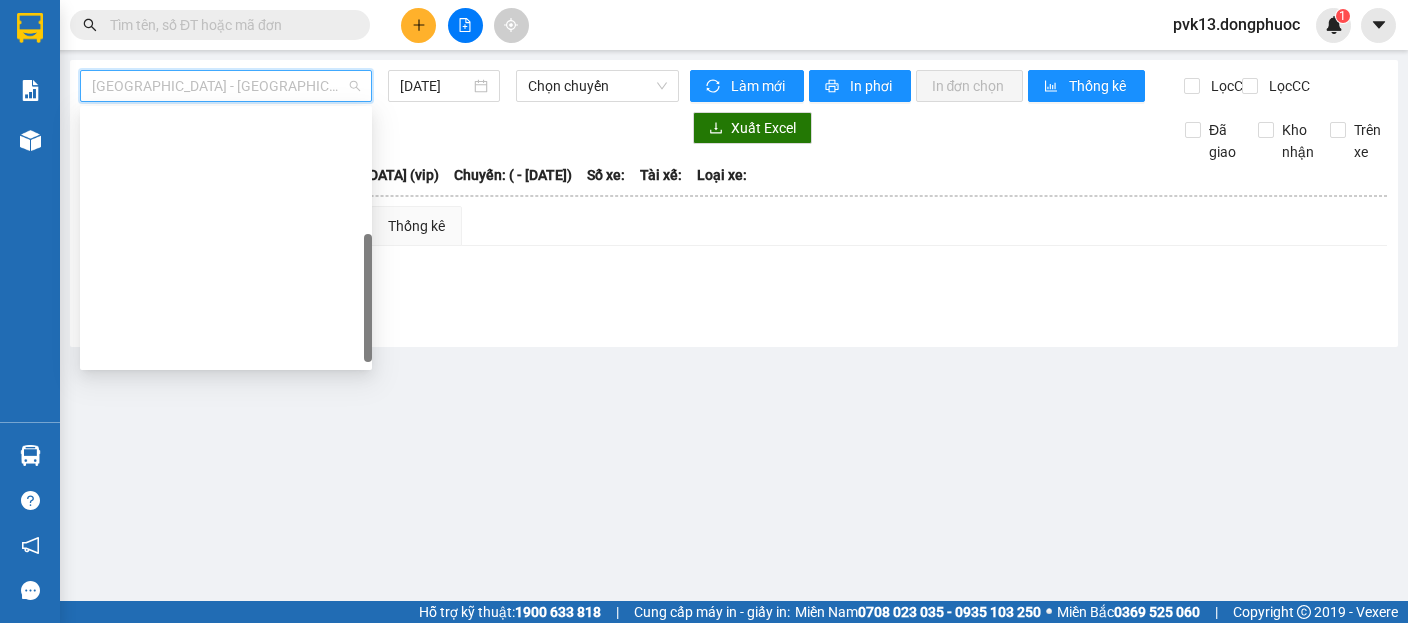 scroll, scrollTop: 280, scrollLeft: 0, axis: vertical 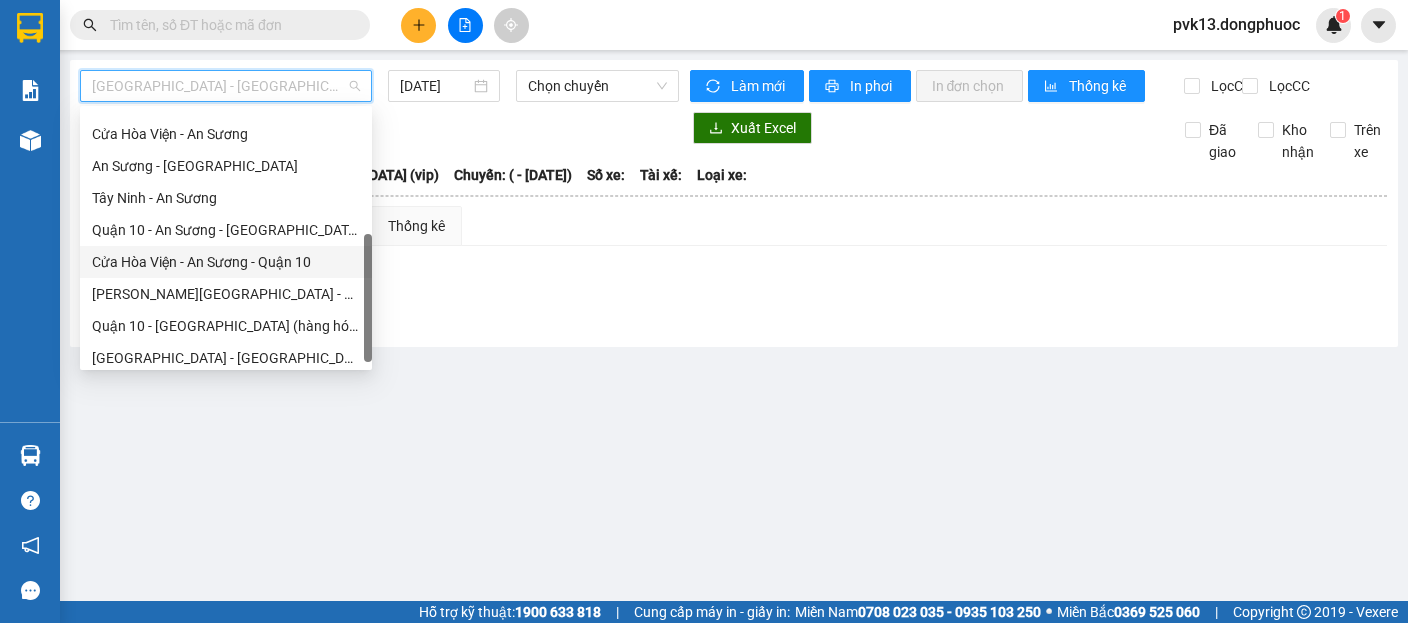 click on "Cửa Hòa Viện - An Sương - Quận 10" at bounding box center (226, 262) 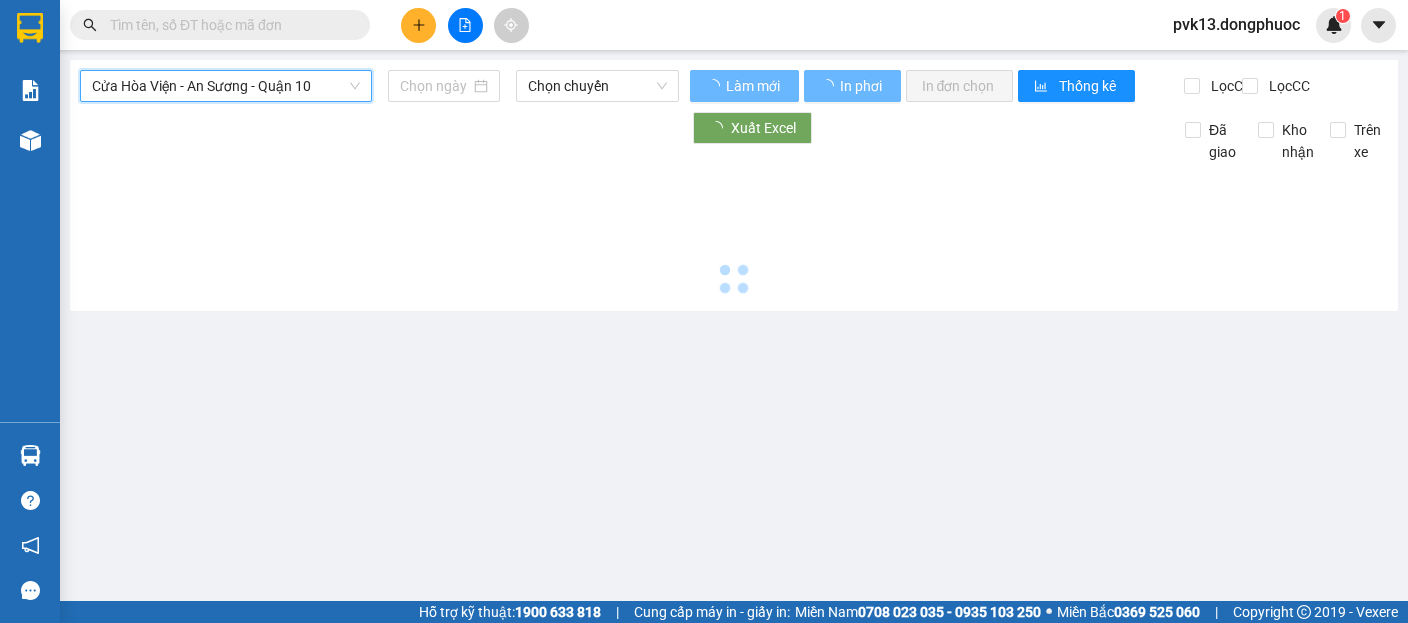 scroll, scrollTop: 280, scrollLeft: 0, axis: vertical 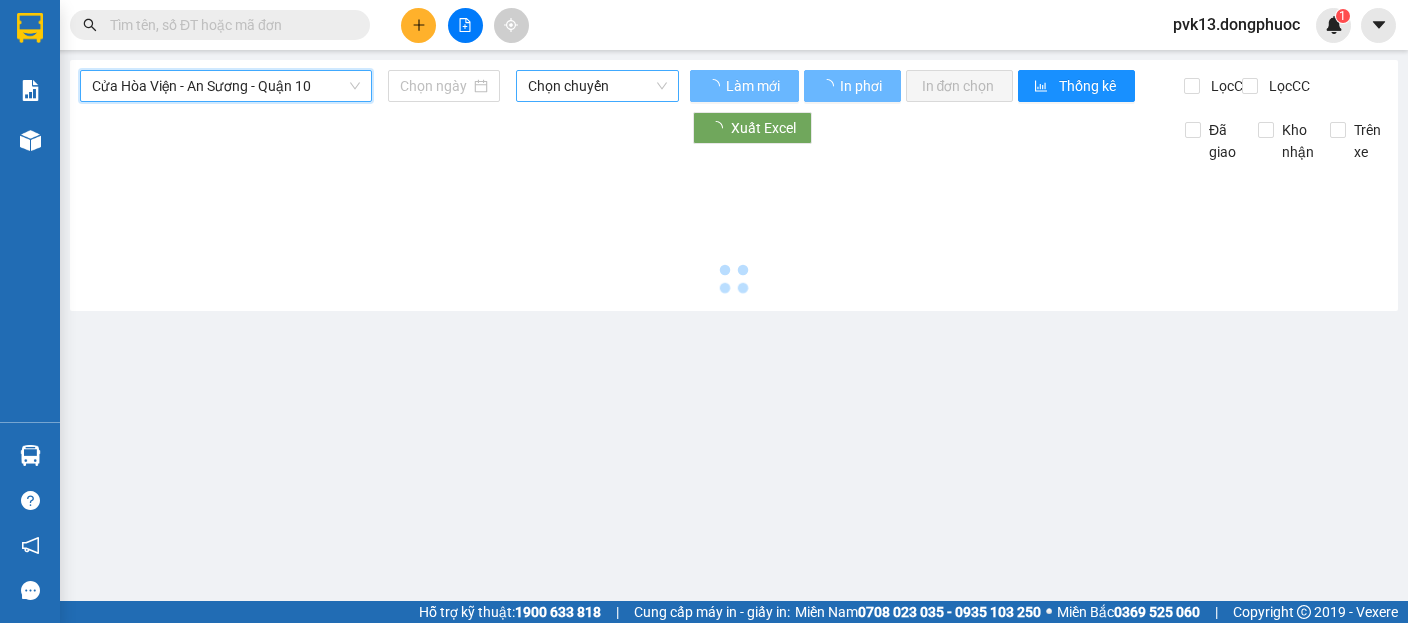 type on "[DATE]" 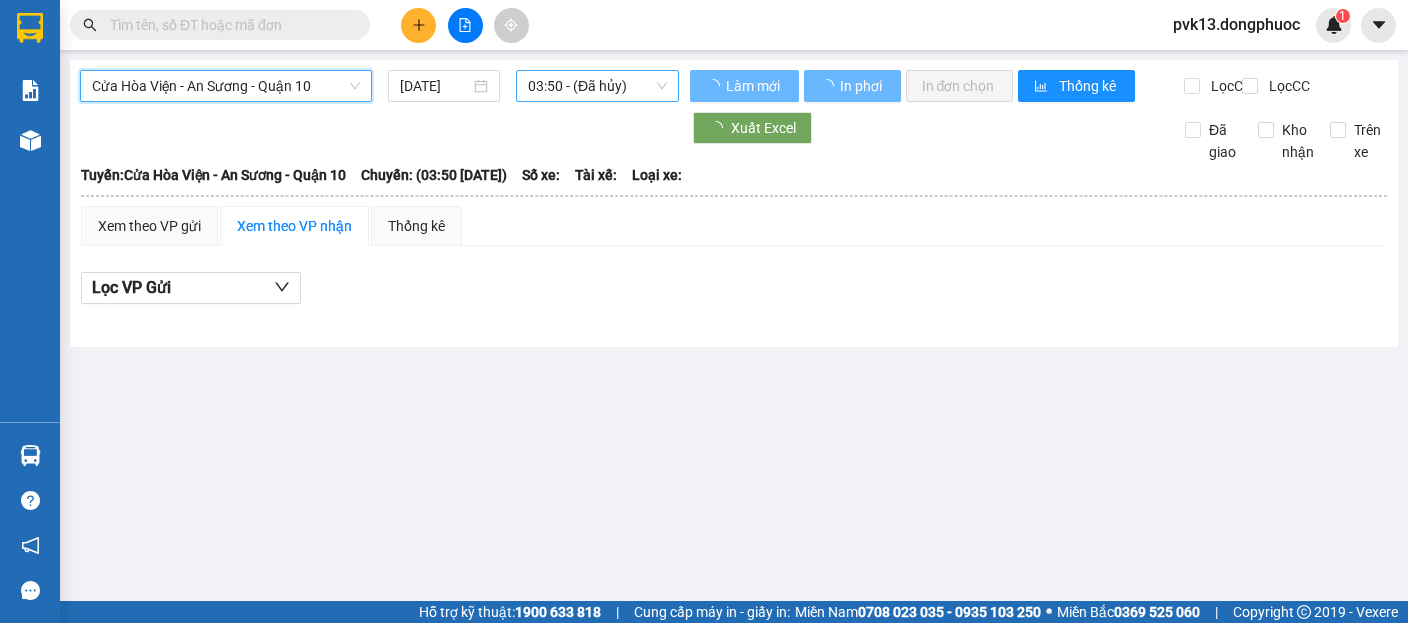 click on "03:50     - (Đã hủy)" at bounding box center (598, 86) 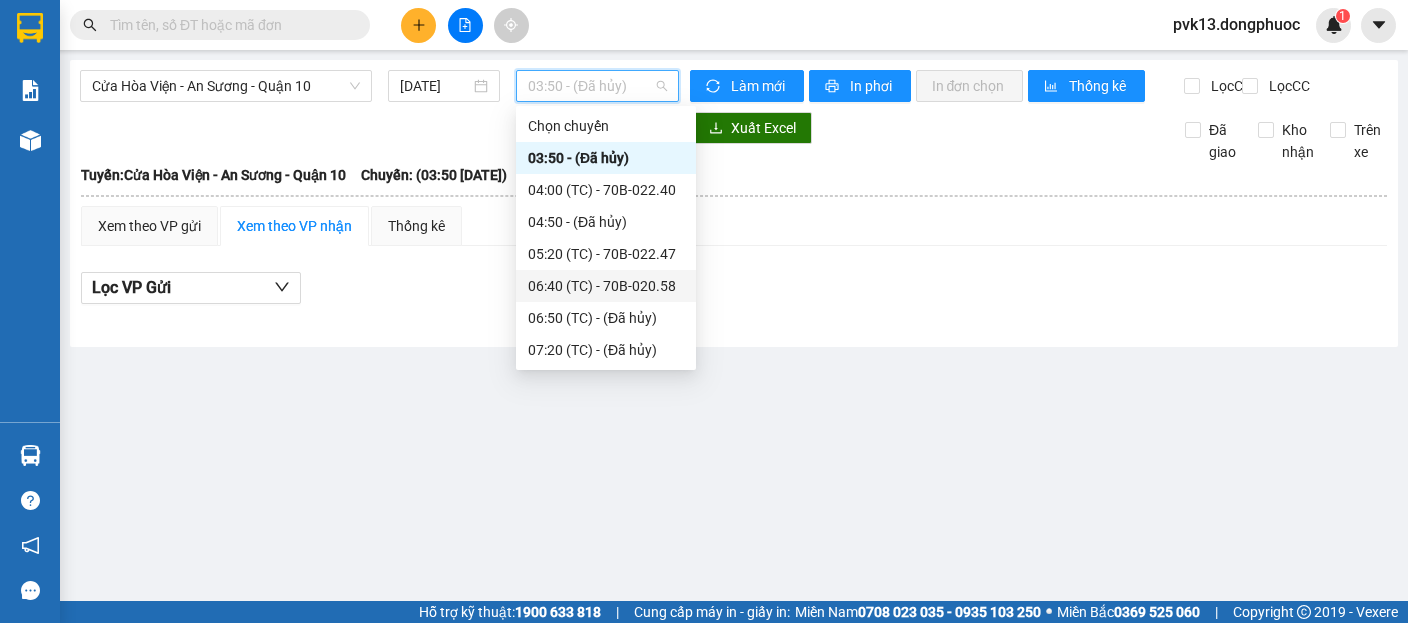 scroll, scrollTop: 192, scrollLeft: 0, axis: vertical 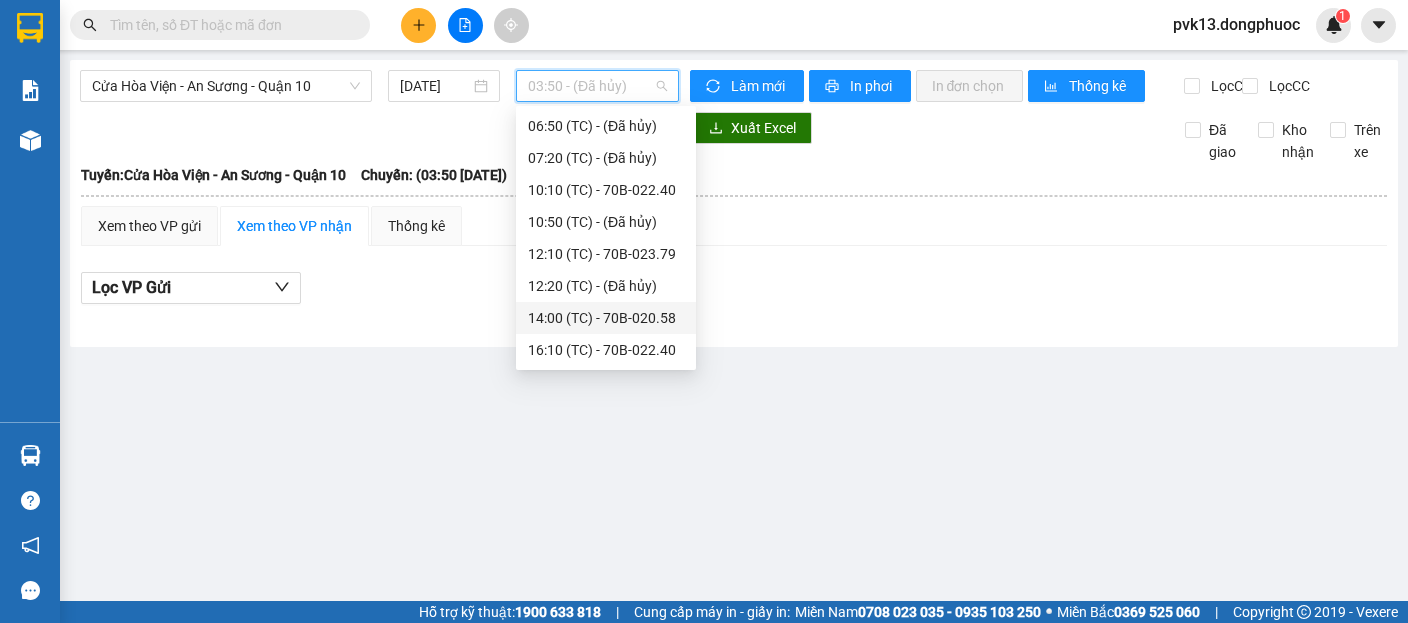 click on "14:00   (TC)   - 70B-020.58" at bounding box center (606, 318) 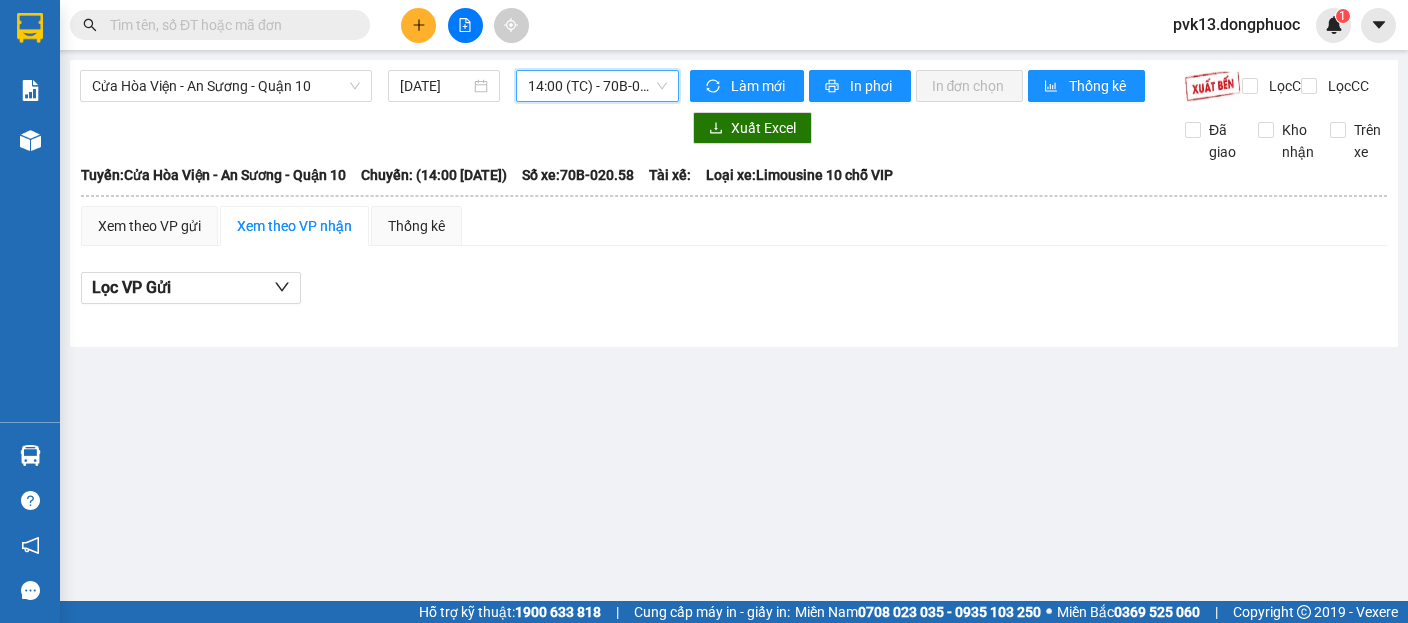 scroll, scrollTop: 0, scrollLeft: 0, axis: both 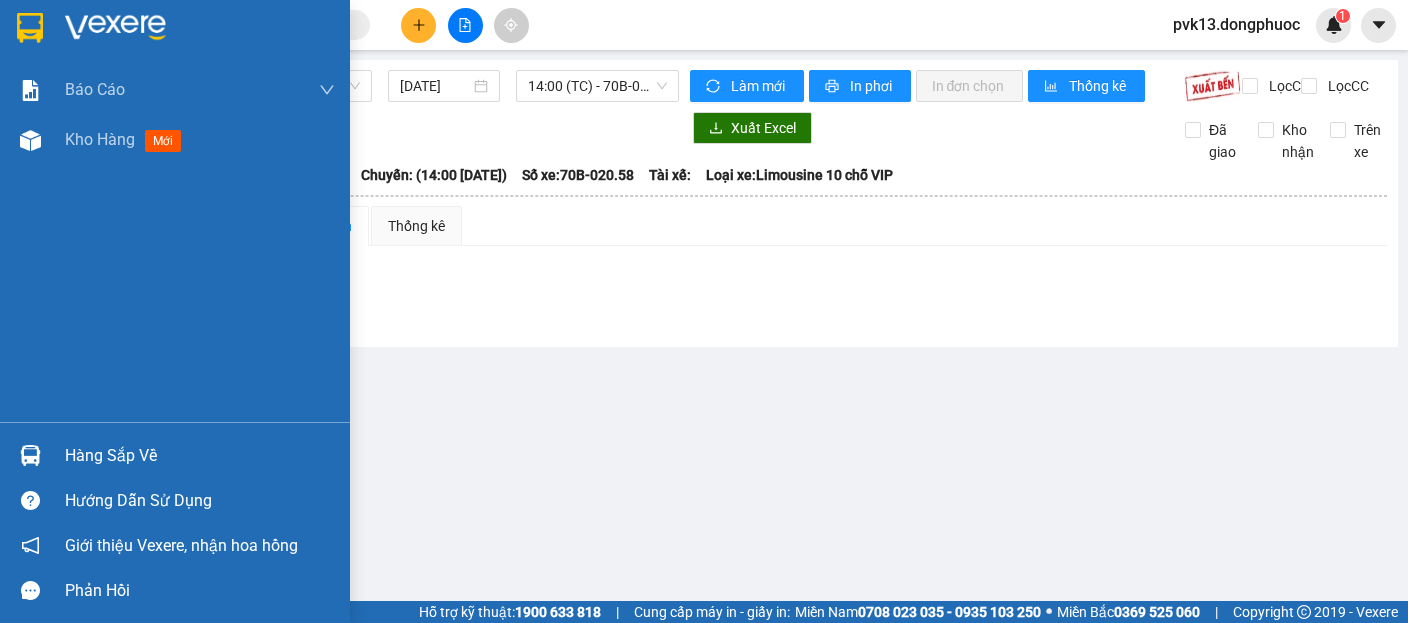 drag, startPoint x: 42, startPoint y: 152, endPoint x: 304, endPoint y: 405, distance: 364.2156 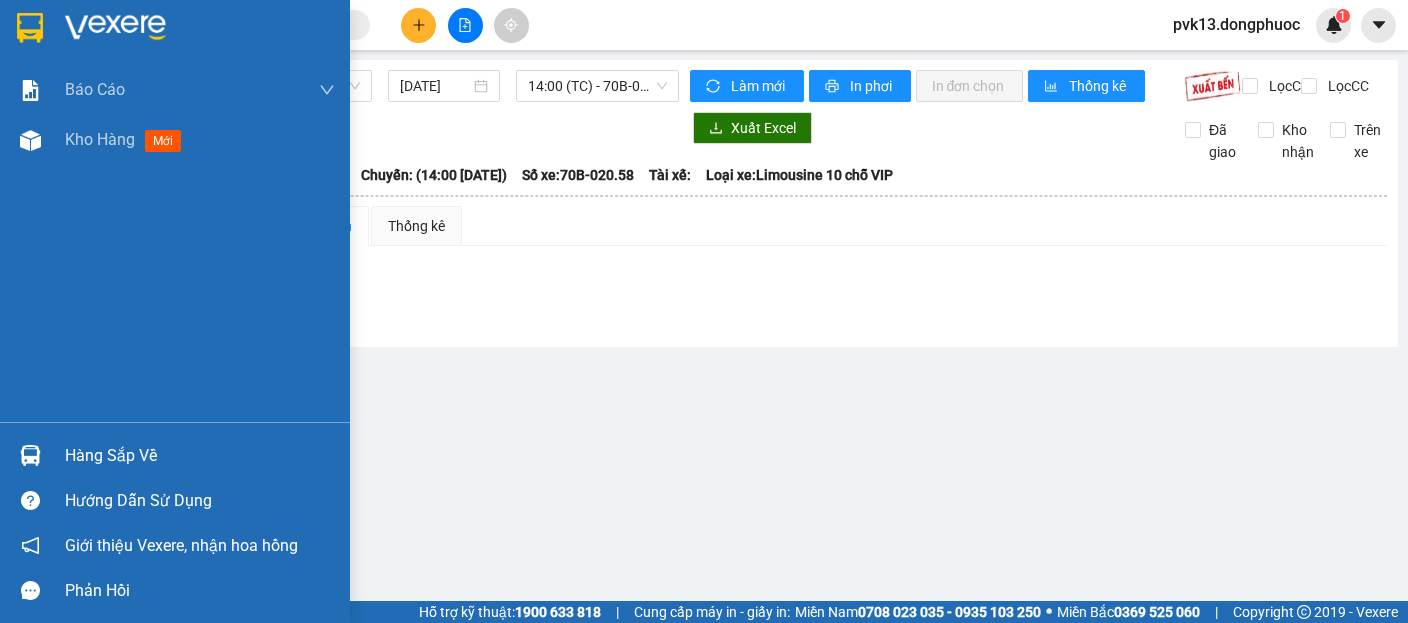 click at bounding box center (30, 140) 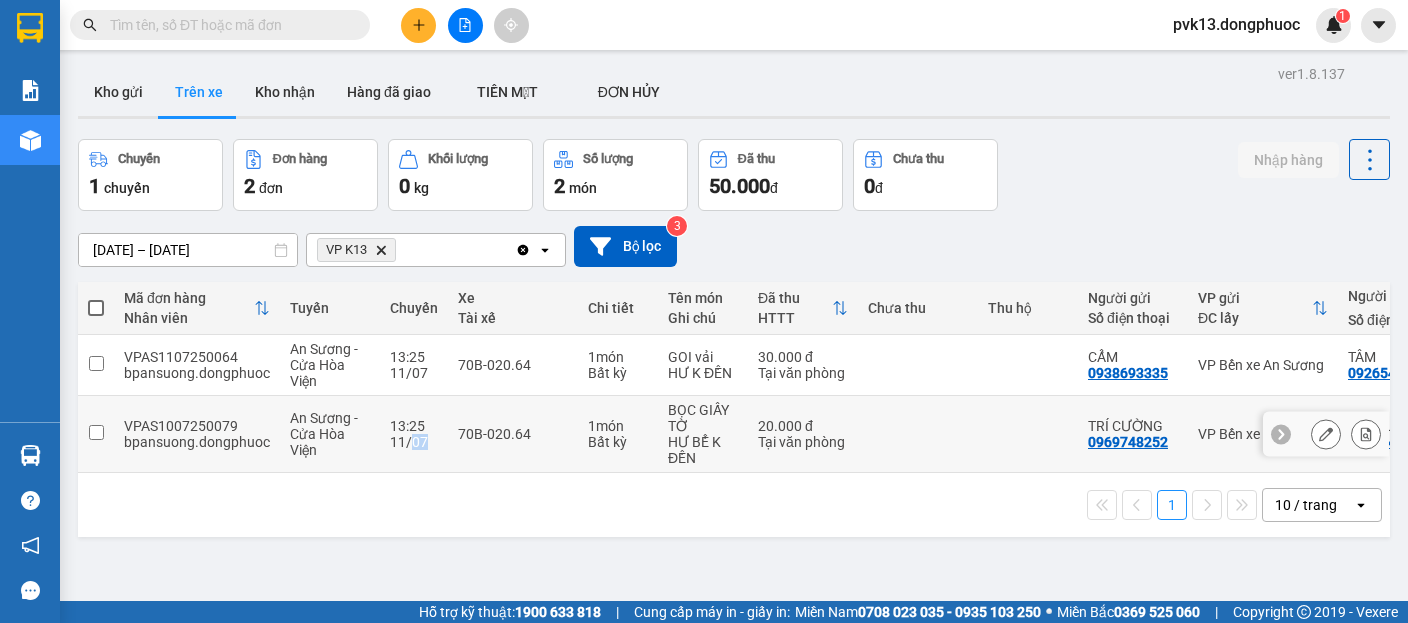 drag, startPoint x: 420, startPoint y: 472, endPoint x: 409, endPoint y: 472, distance: 11 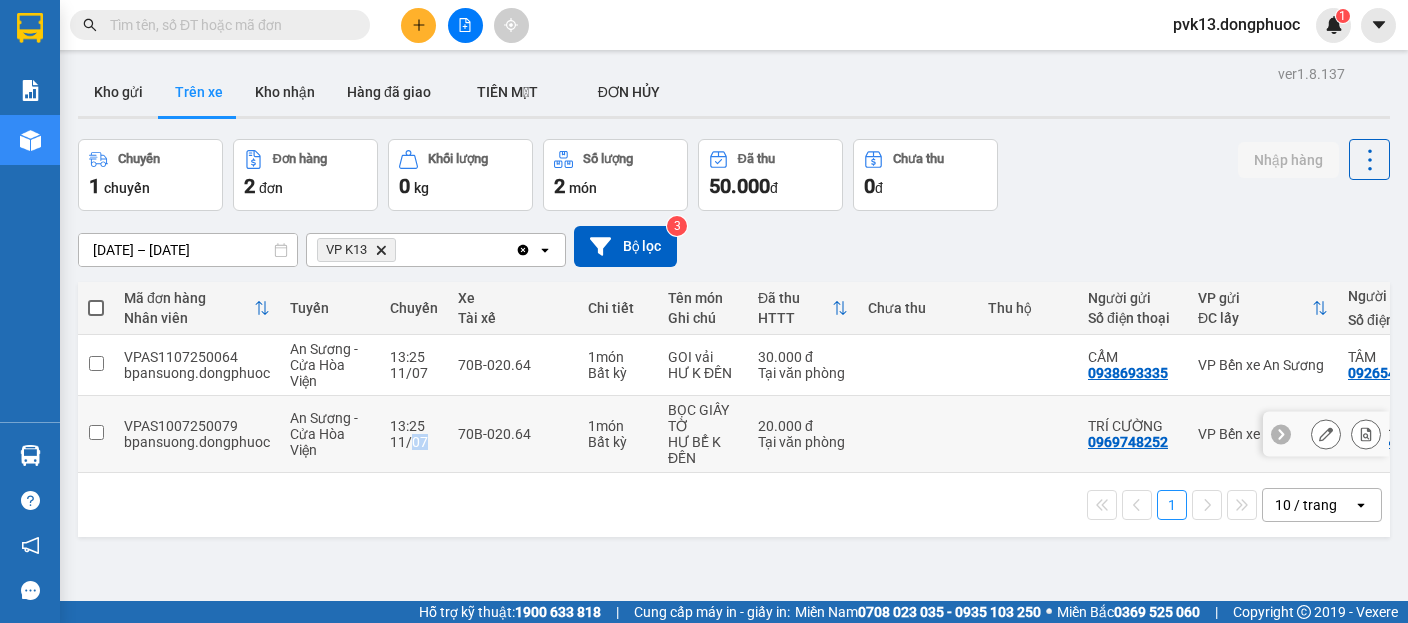 click on "13:25 [DATE]" at bounding box center [414, 434] 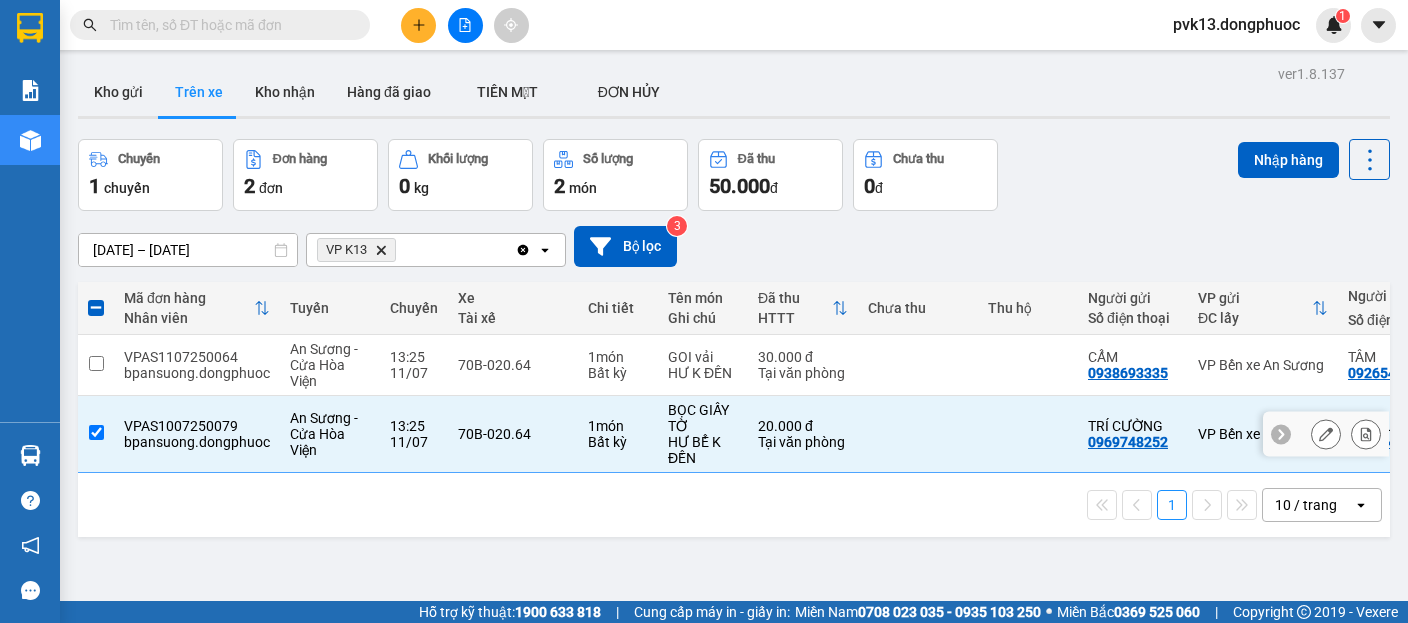 click at bounding box center (1028, 434) 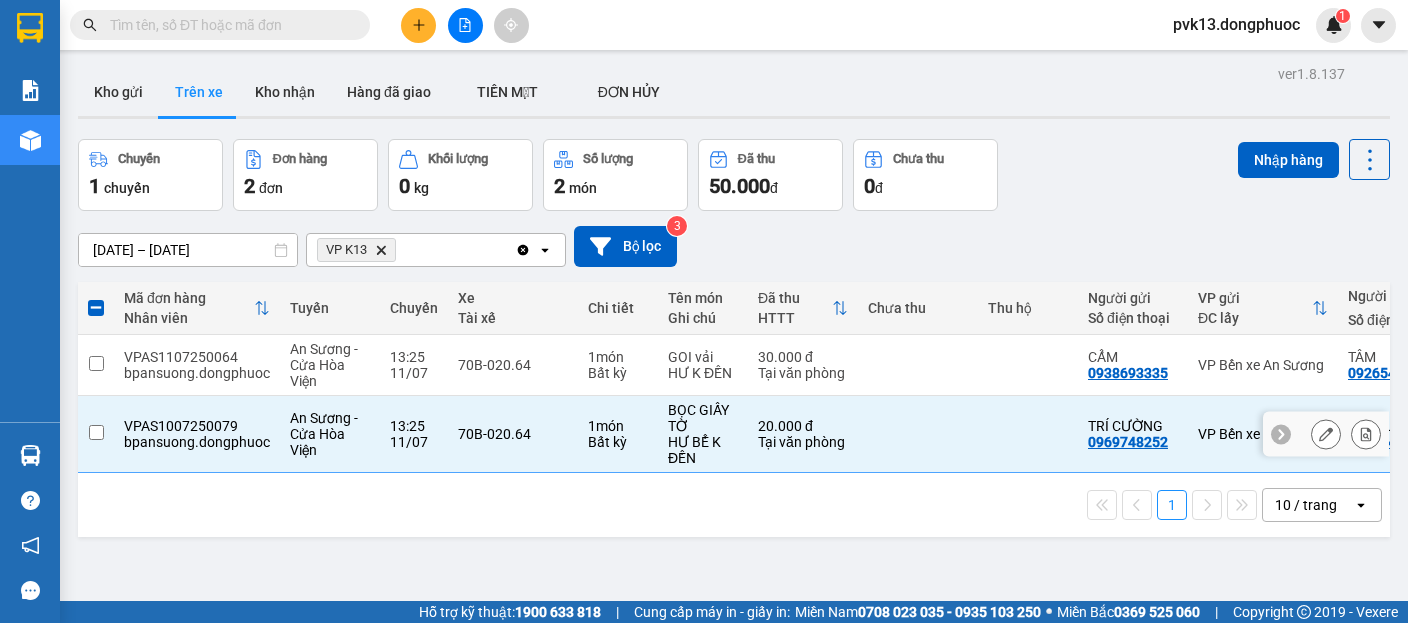 checkbox on "false" 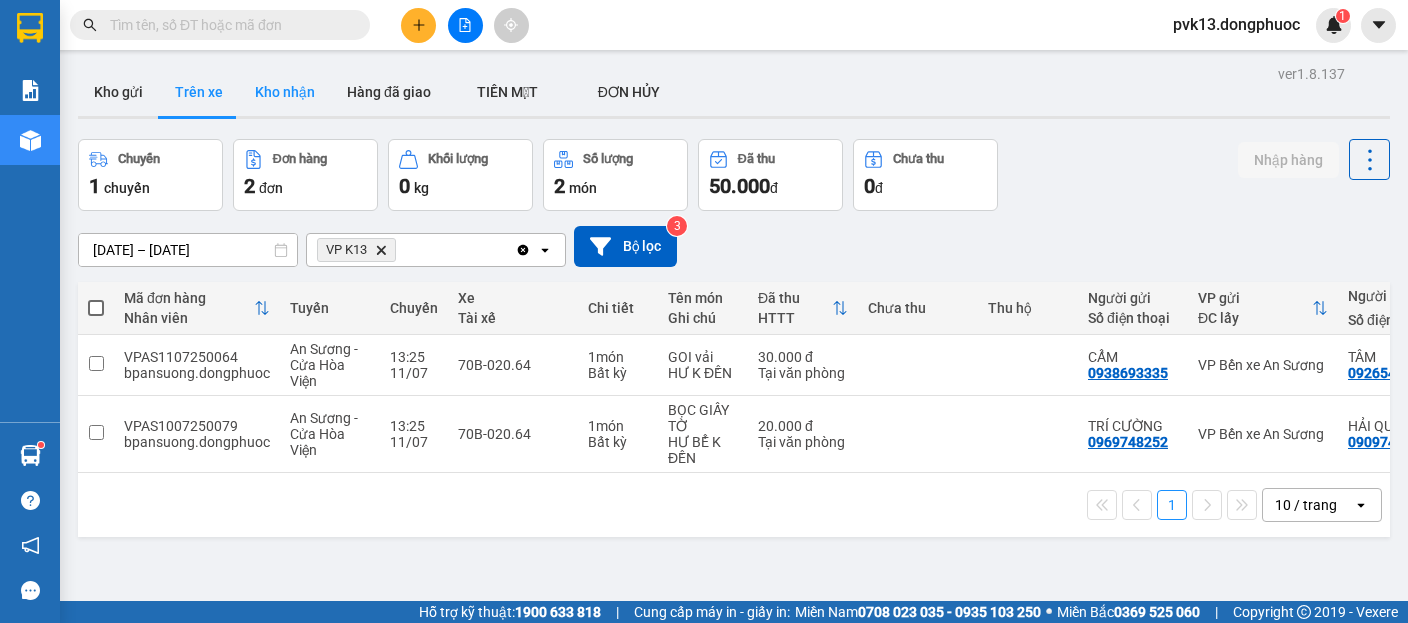 click on "Kho nhận" at bounding box center (285, 92) 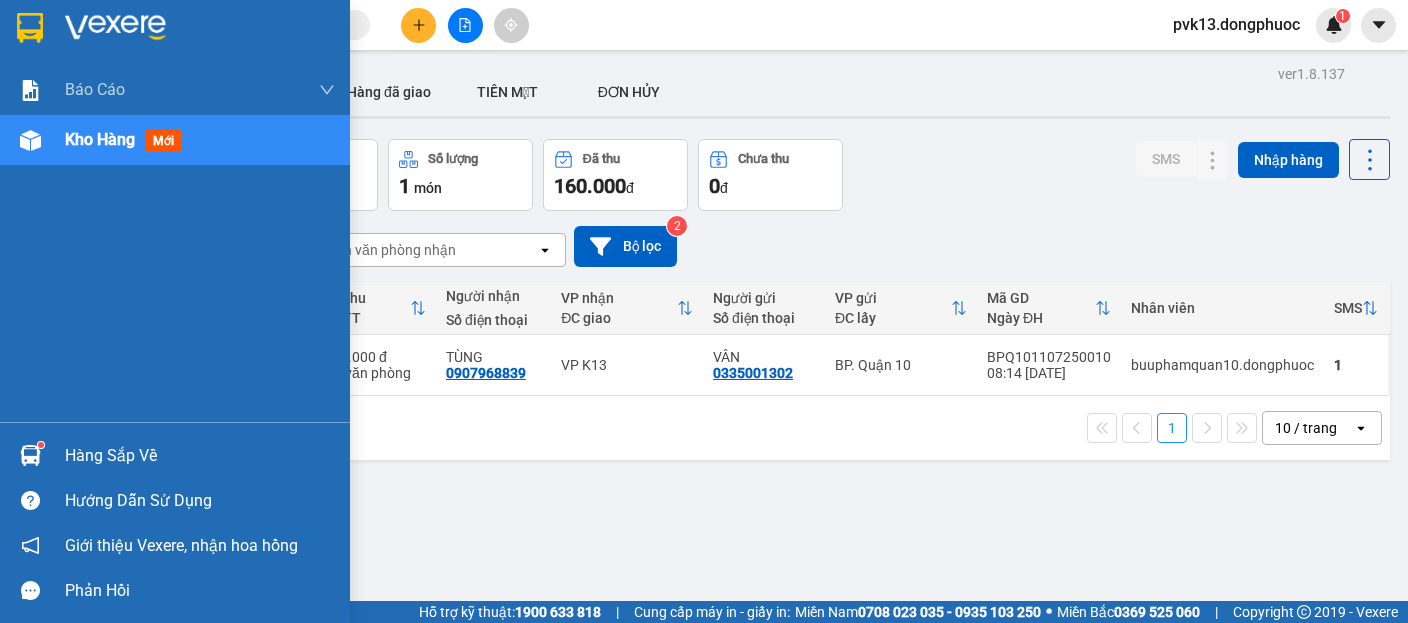 click at bounding box center (30, 455) 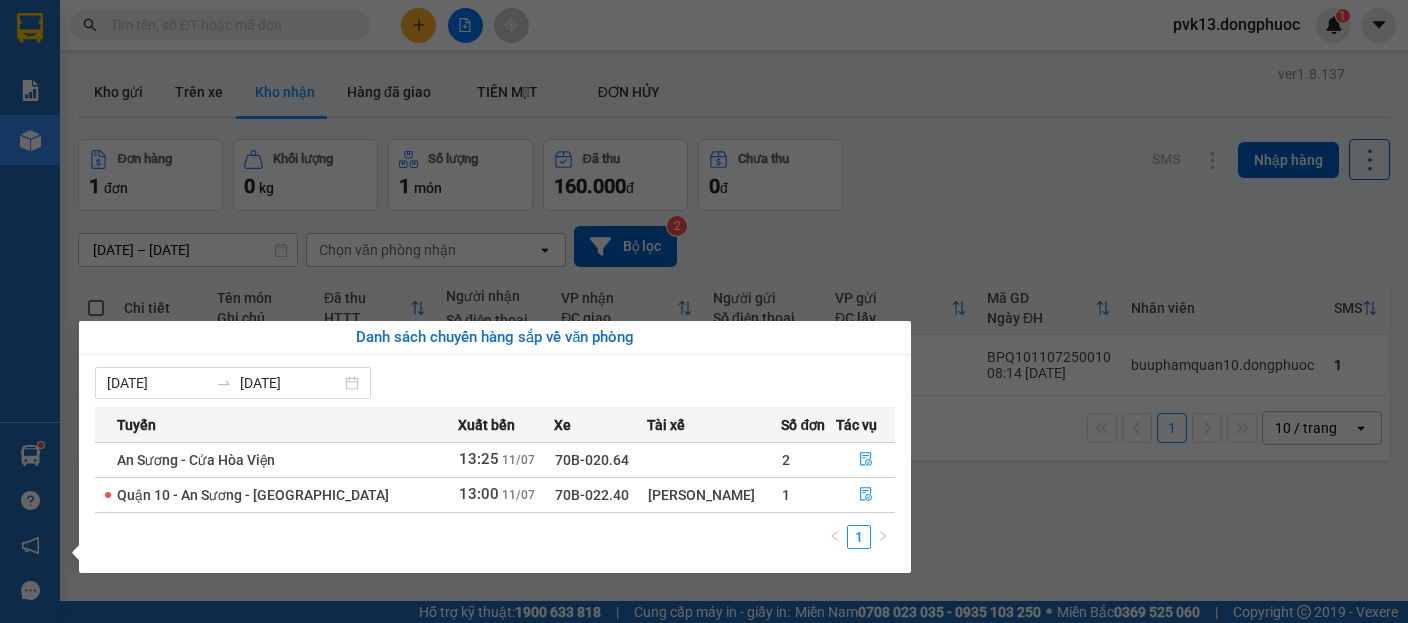 click on "Kết quả tìm kiếm ( 1 )  Bộ lọc  Mã ĐH Trạng thái Món hàng Tổng cước Chưa cước Nhãn Người gửi VP Gửi Người nhận VP Nhận VPAS1107250038 10:01 [DATE] Trên xe   70B-023.15 11:00  [DATE] 1 BAO GẤU + THÙNG DẦU GỘI SL:  2 100.000 0792525674 TRIẾT VP Bến xe An Sương 0985226533 TÂM  Hòa Thành 1 pvk13.dongphuoc 1     Báo cáo Mẫu 1: Báo cáo dòng tiền  Mẫu 1: Báo cáo dòng tiền theo nhân viên Mẫu 1: Báo cáo dòng tiền theo nhân viên (VP) Mẫu 2: Doanh số tạo đơn theo Văn phòng, nhân viên - Trạm     Kho hàng mới Hàng sắp về Hướng dẫn sử dụng Giới thiệu Vexere, nhận hoa hồng Phản hồi Phần mềm hỗ trợ bạn tốt chứ? ver  1.8.137 Kho gửi Trên xe Kho nhận Hàng đã giao TIỀN MẶT  ĐƠN HỦY Đơn hàng 1 đơn Khối lượng 0 kg Số lượng 1 món Đã thu 160.000  đ Chưa thu 0  đ SMS Nhập hàng [DATE] – [DATE] Chọn văn phòng nhận open Bộ lọc 2 1" at bounding box center (704, 311) 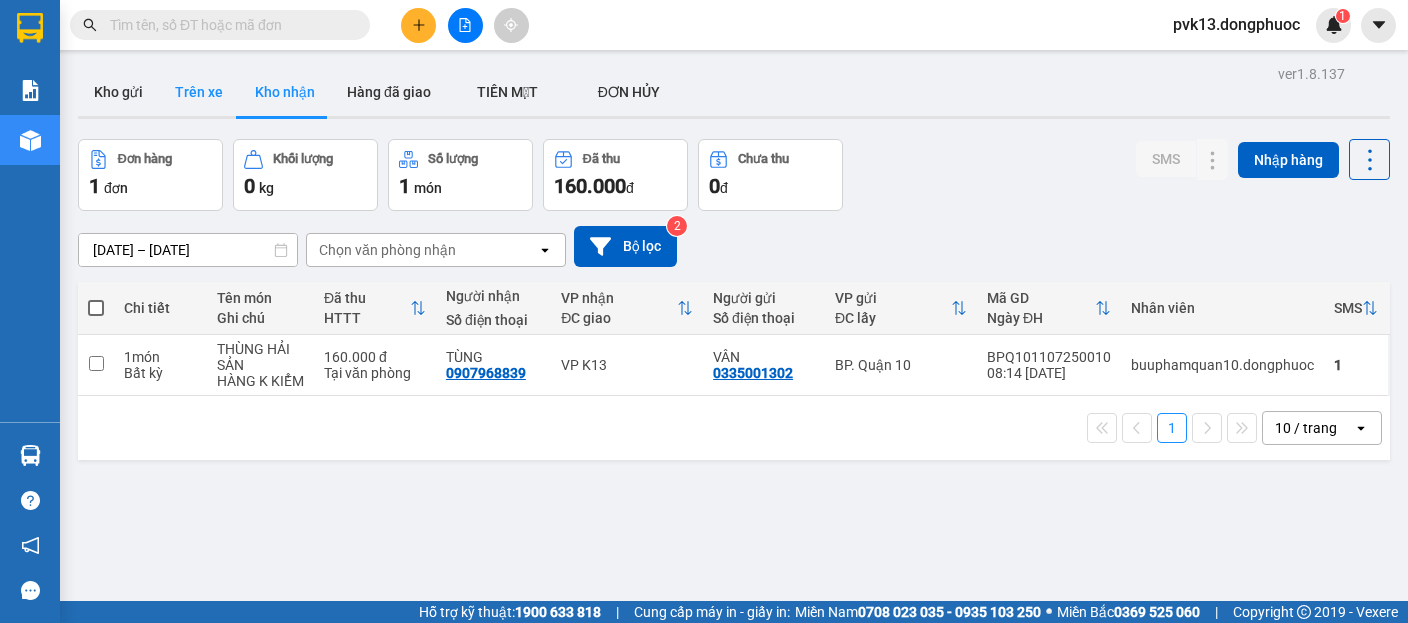 click on "Trên xe" at bounding box center (199, 92) 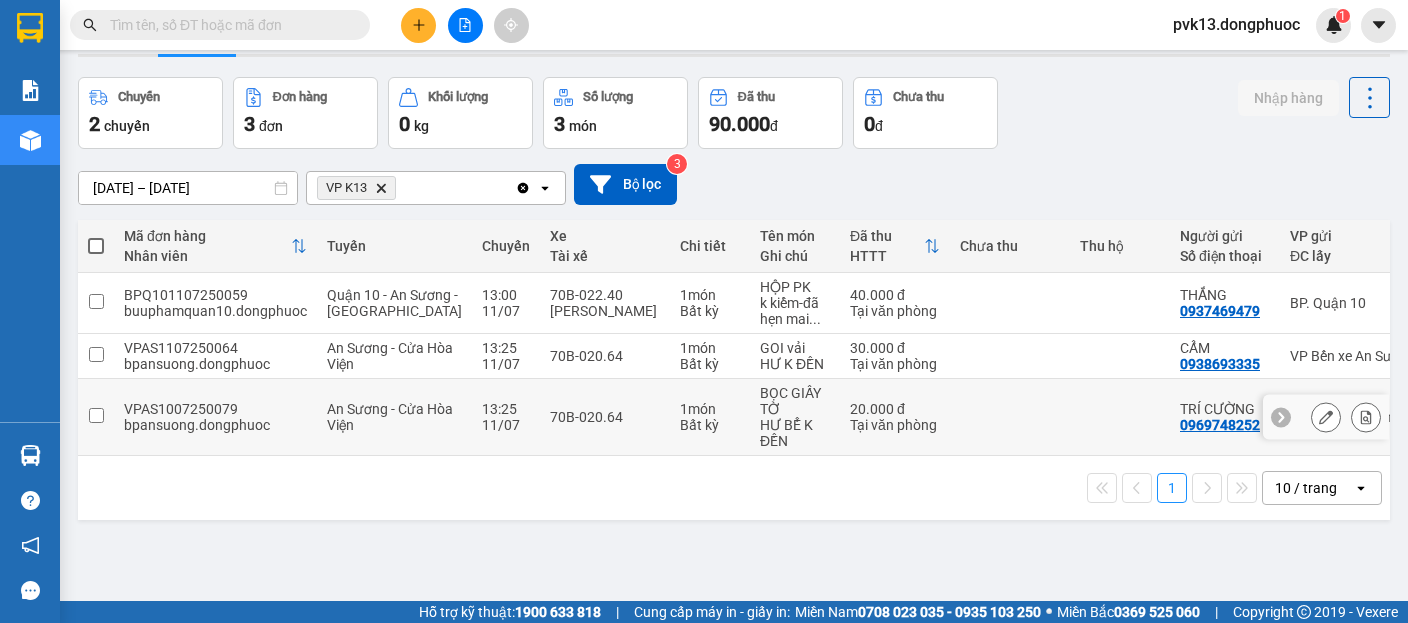 scroll, scrollTop: 92, scrollLeft: 0, axis: vertical 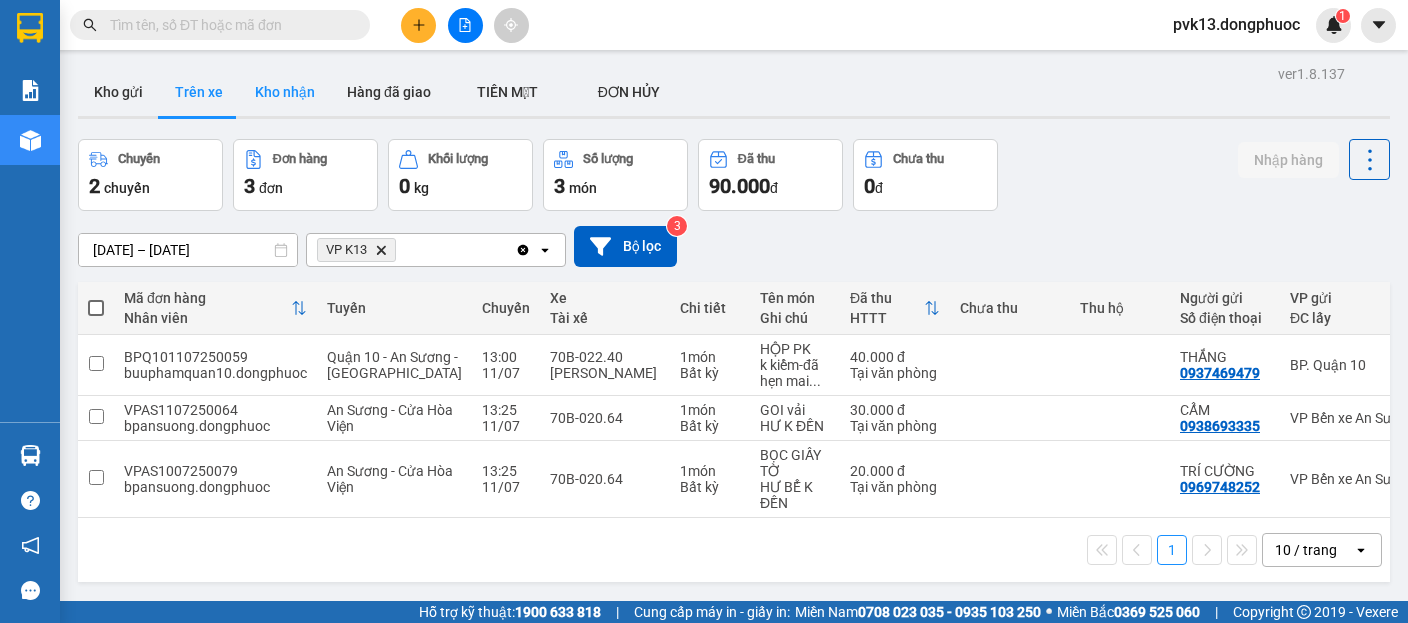 click on "Kho nhận" at bounding box center (285, 92) 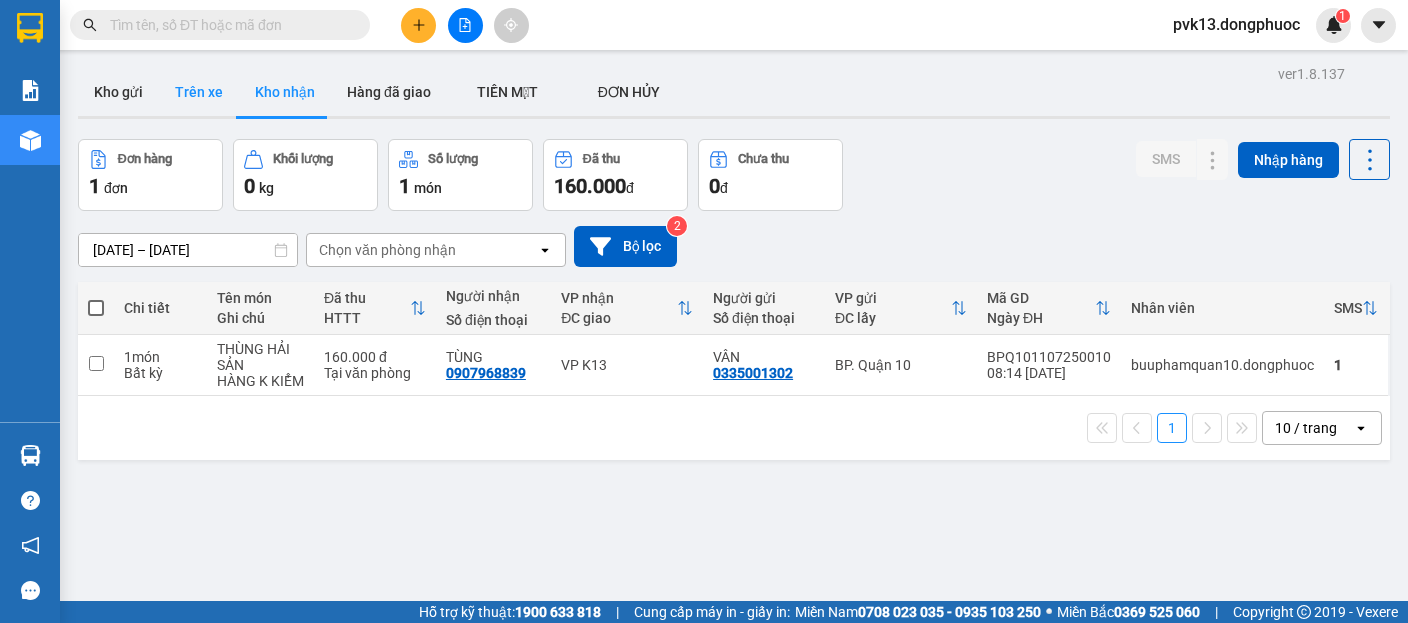 click on "Trên xe" at bounding box center [199, 92] 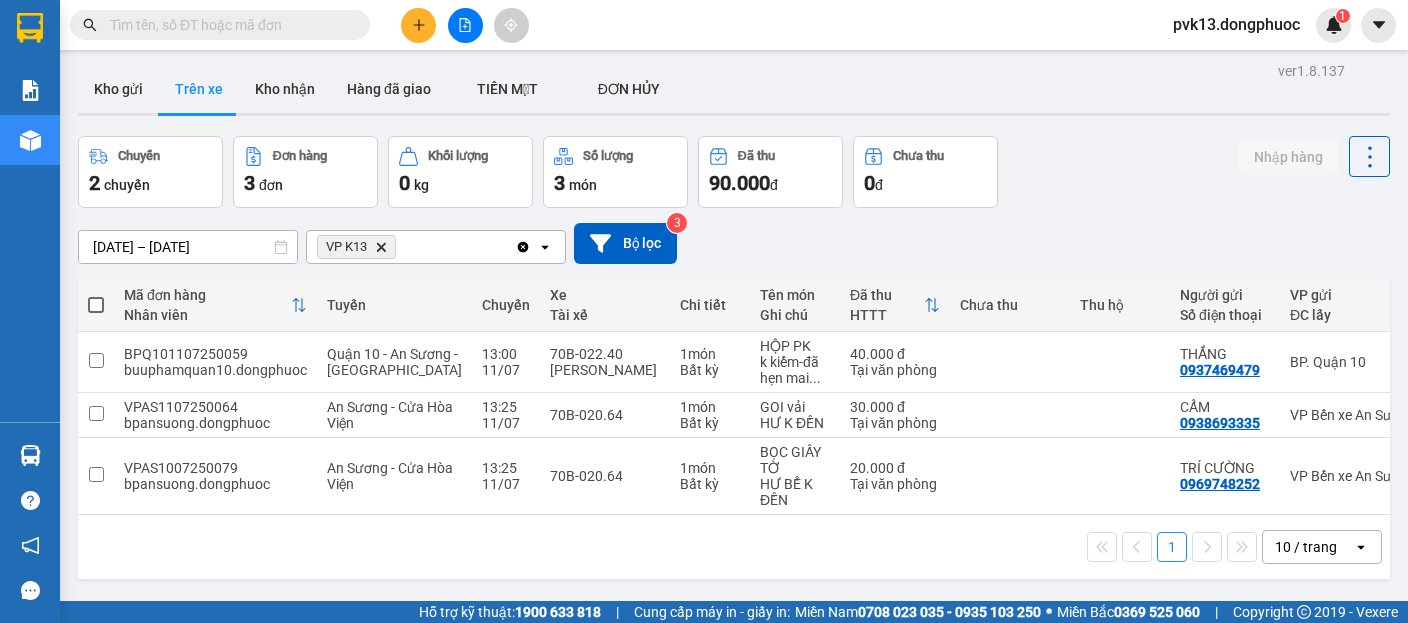 scroll, scrollTop: 0, scrollLeft: 0, axis: both 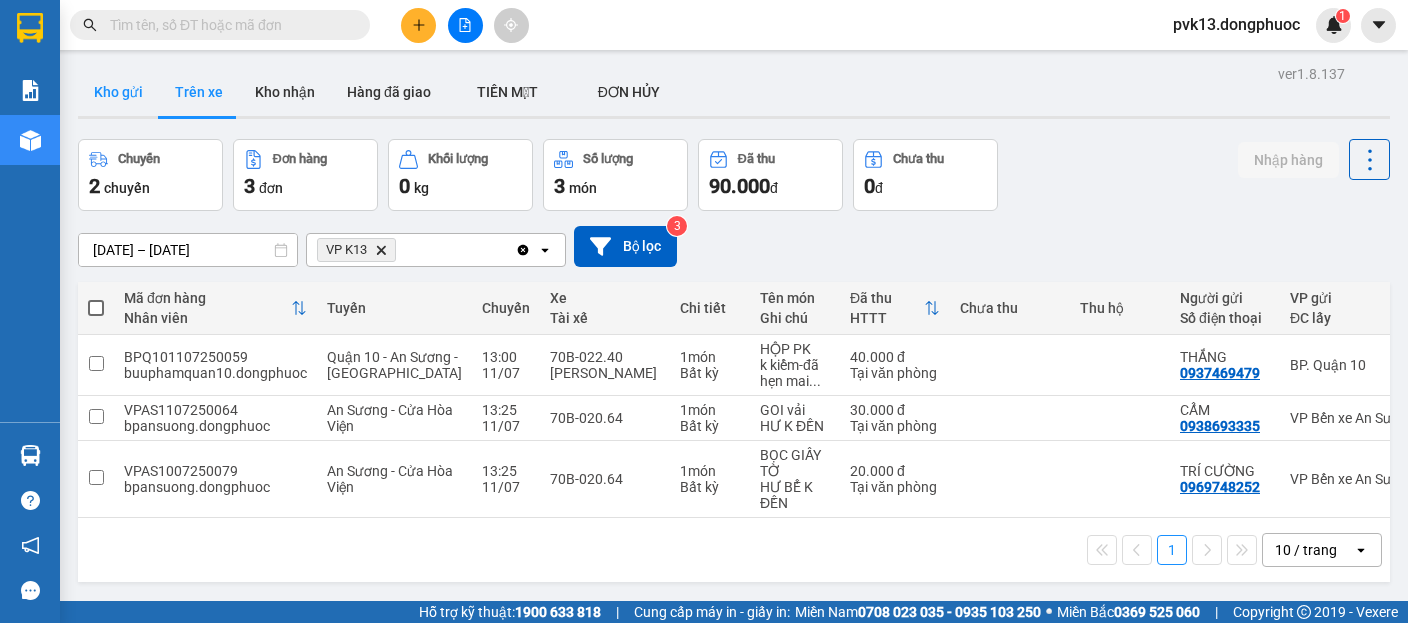 drag, startPoint x: 135, startPoint y: 108, endPoint x: 149, endPoint y: 103, distance: 14.866069 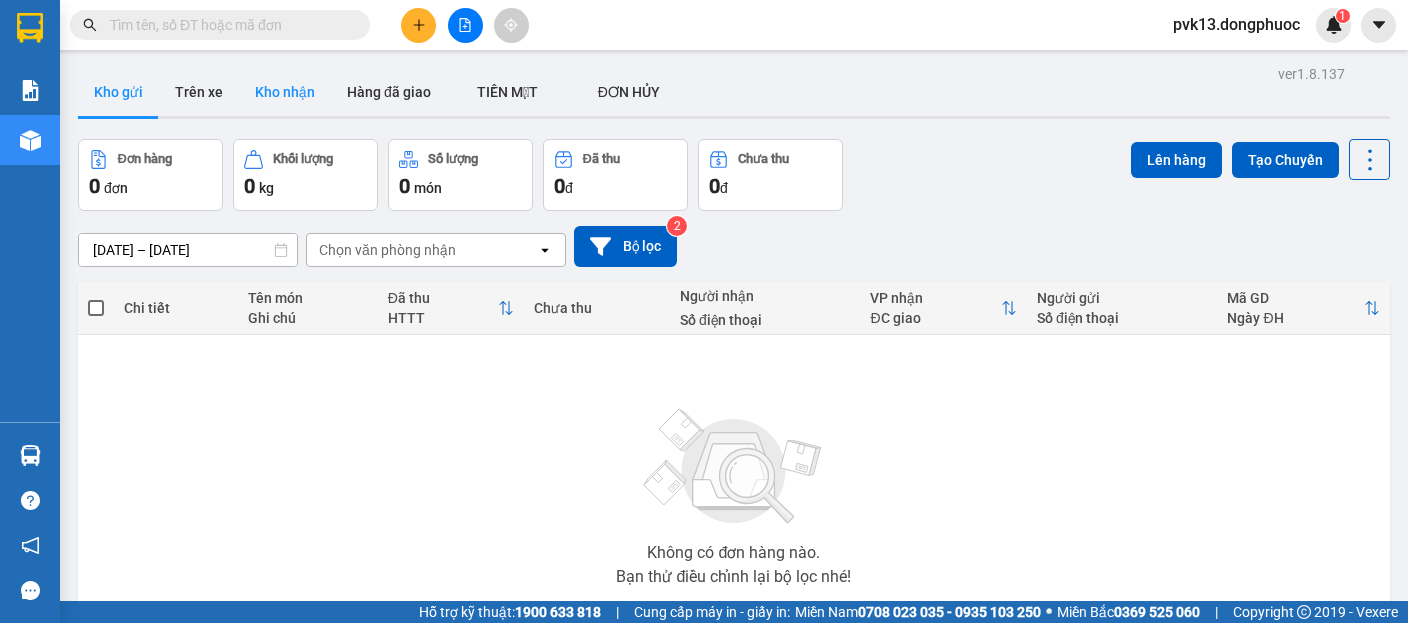 click on "Kho nhận" at bounding box center (285, 92) 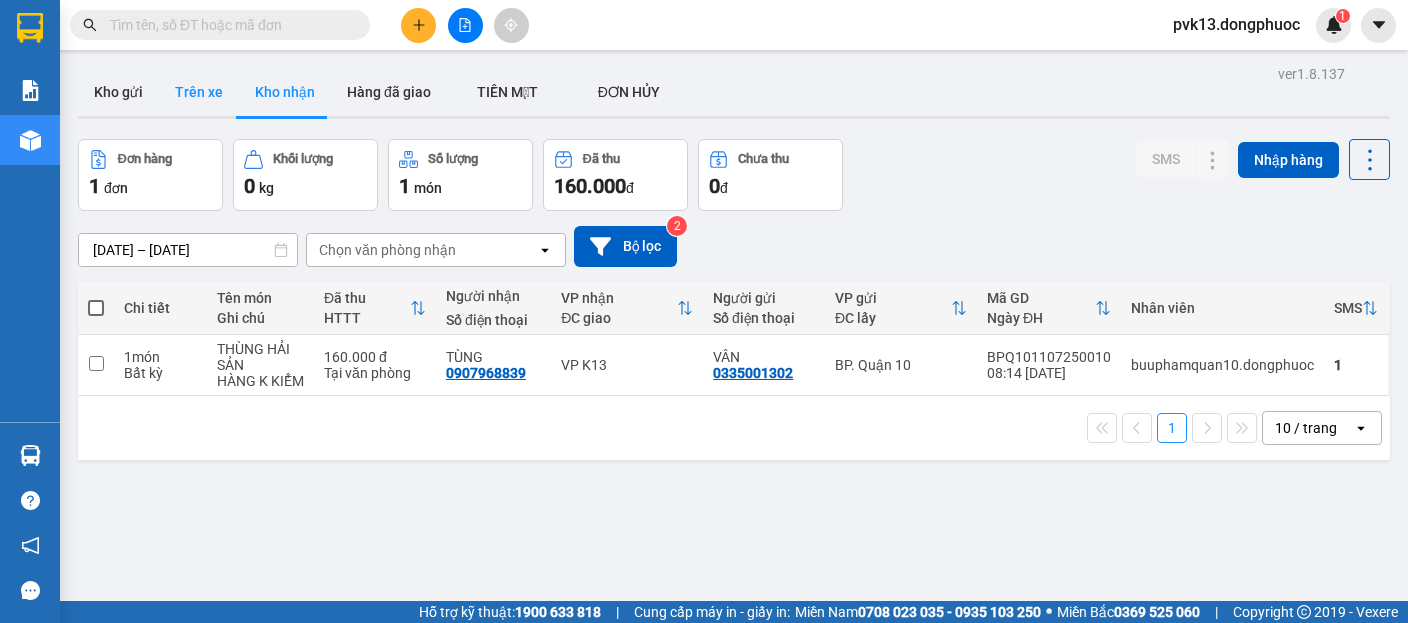click on "Trên xe" at bounding box center [199, 92] 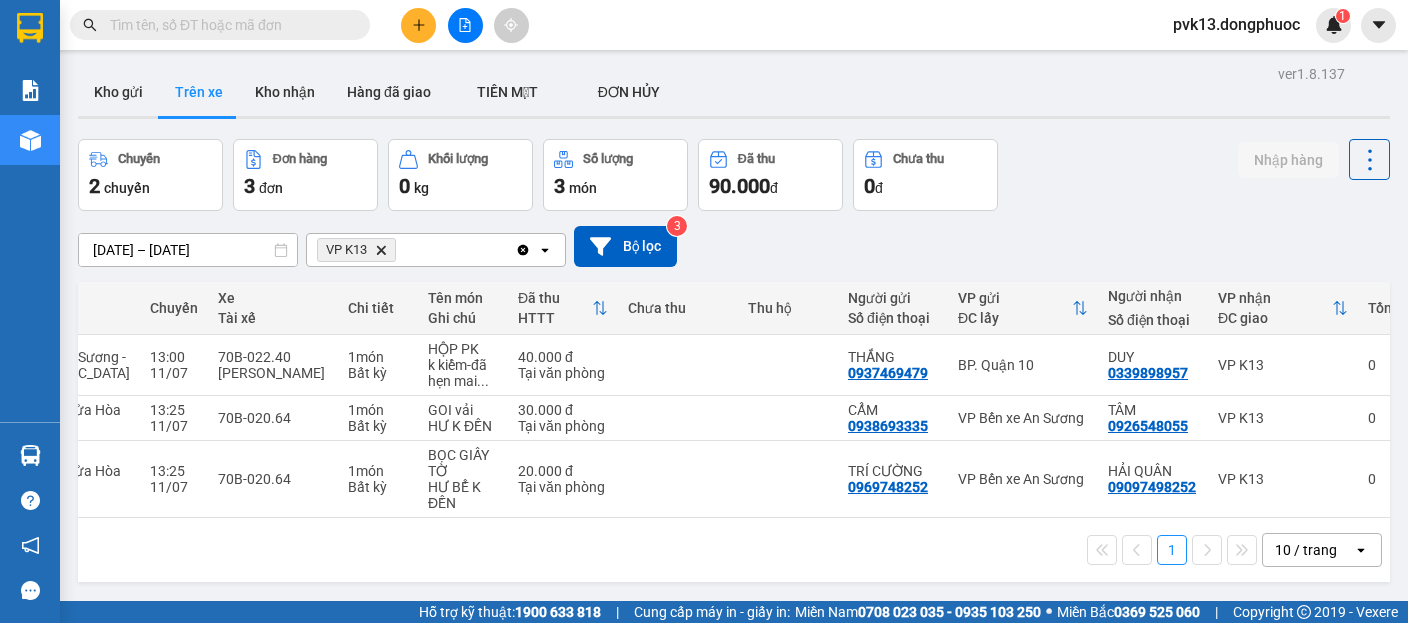 scroll, scrollTop: 0, scrollLeft: 0, axis: both 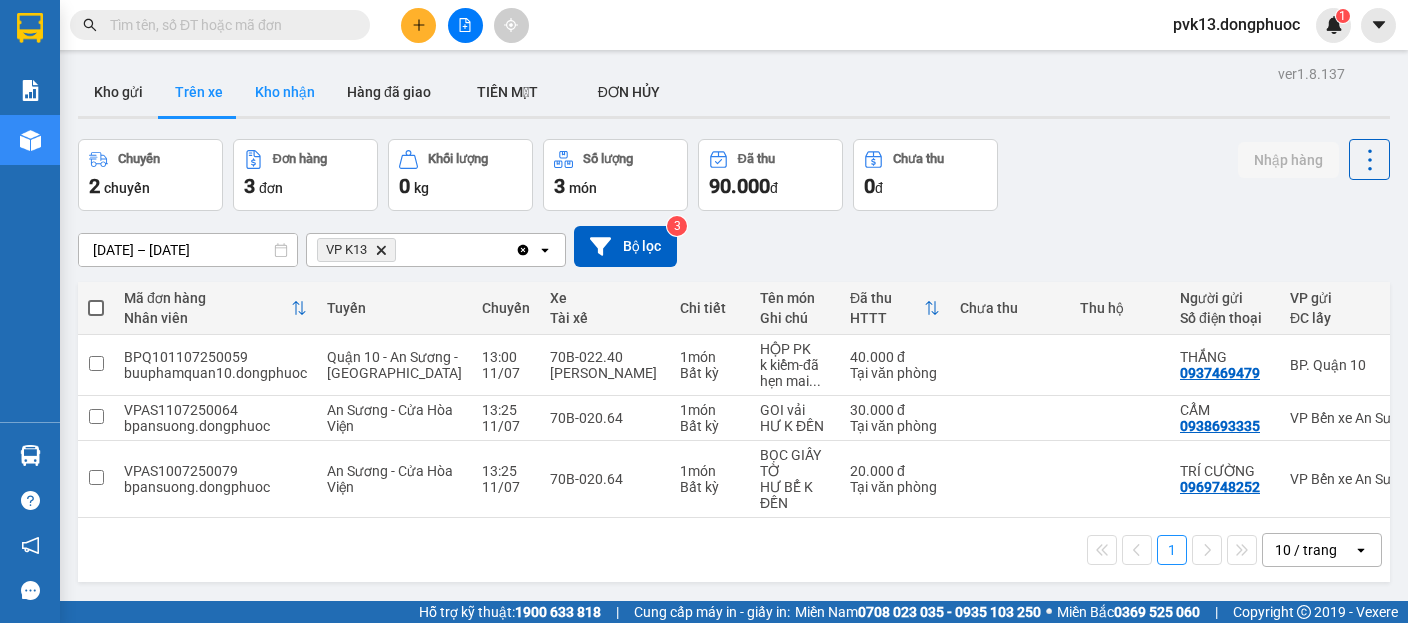 click on "Kho nhận" at bounding box center (285, 92) 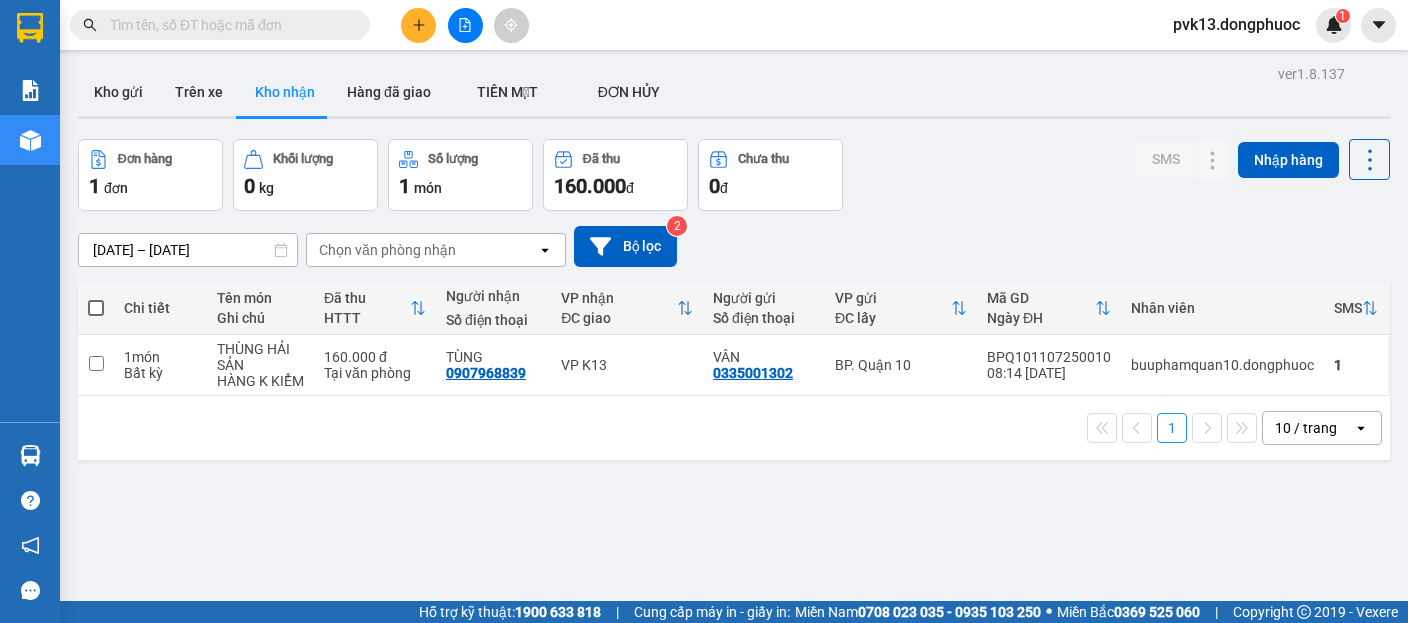 scroll, scrollTop: 41, scrollLeft: 0, axis: vertical 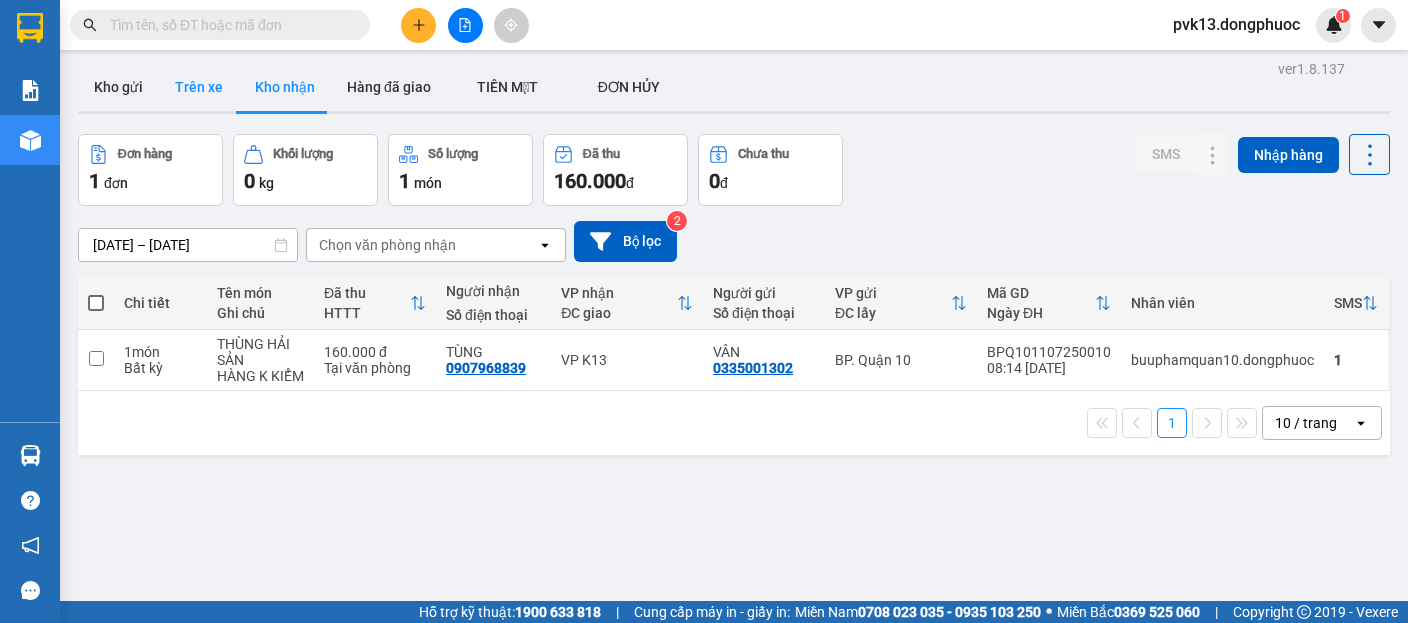 click on "Trên xe" at bounding box center [199, 87] 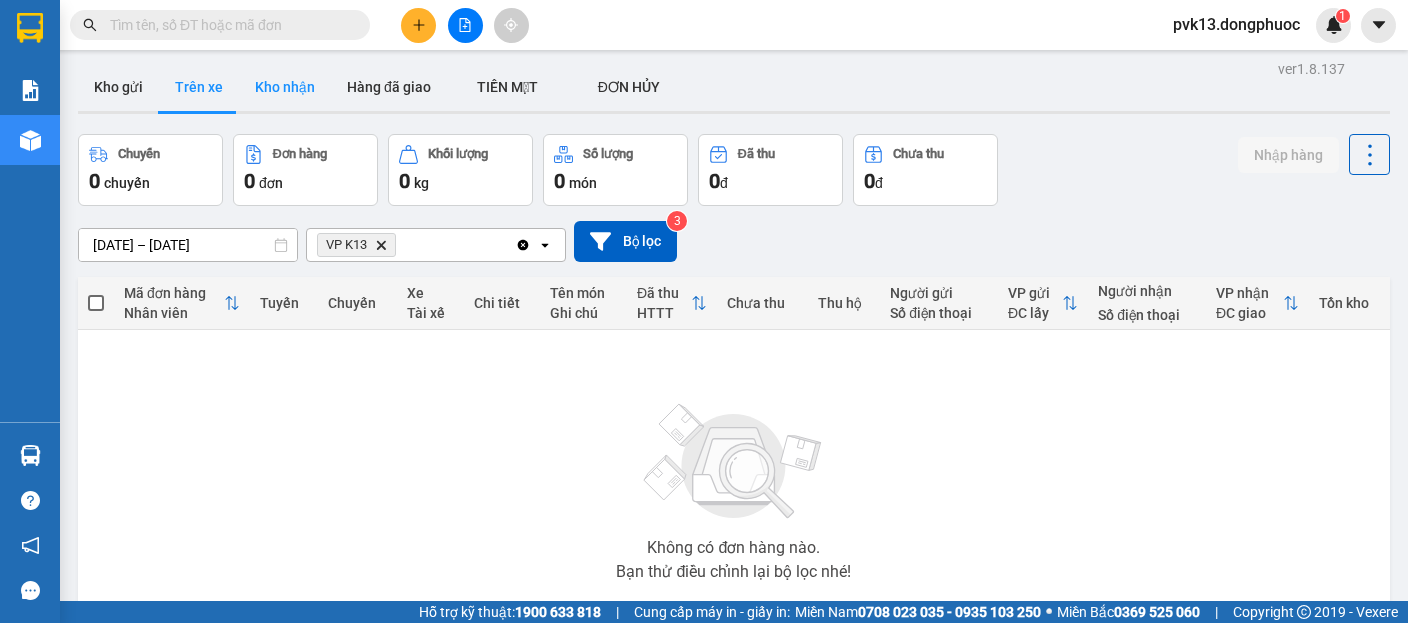 click on "Kho nhận" at bounding box center [285, 87] 